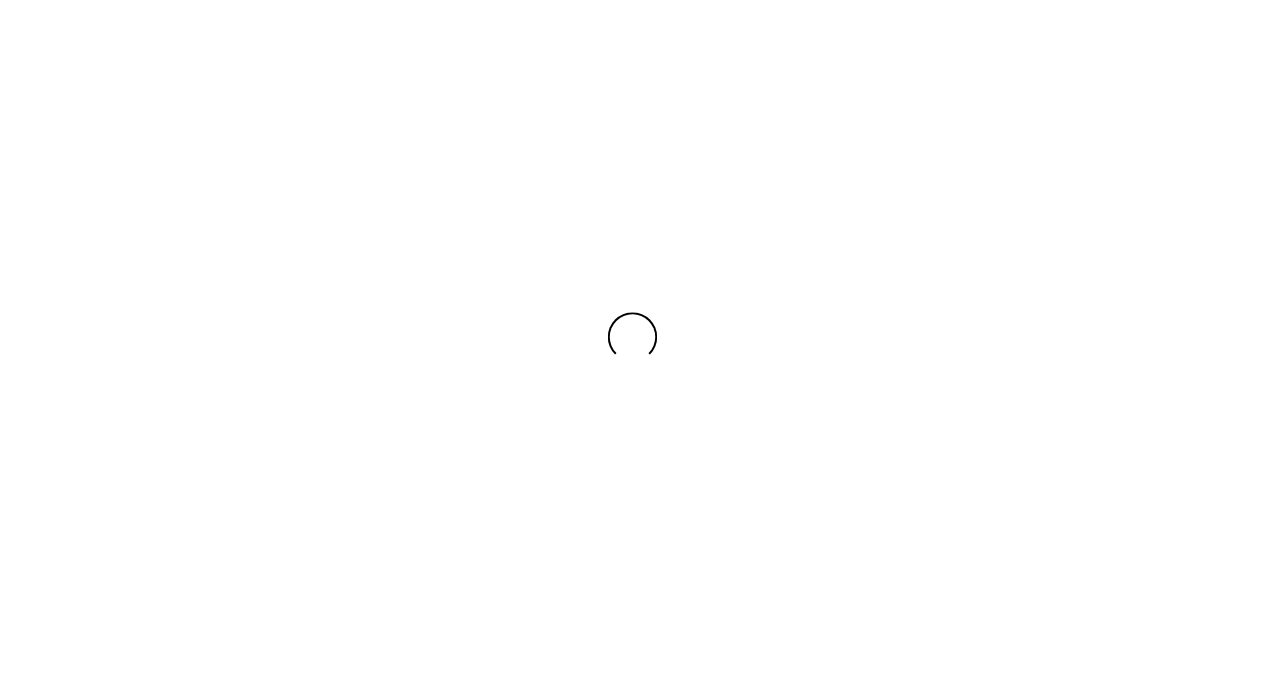 scroll, scrollTop: 0, scrollLeft: 0, axis: both 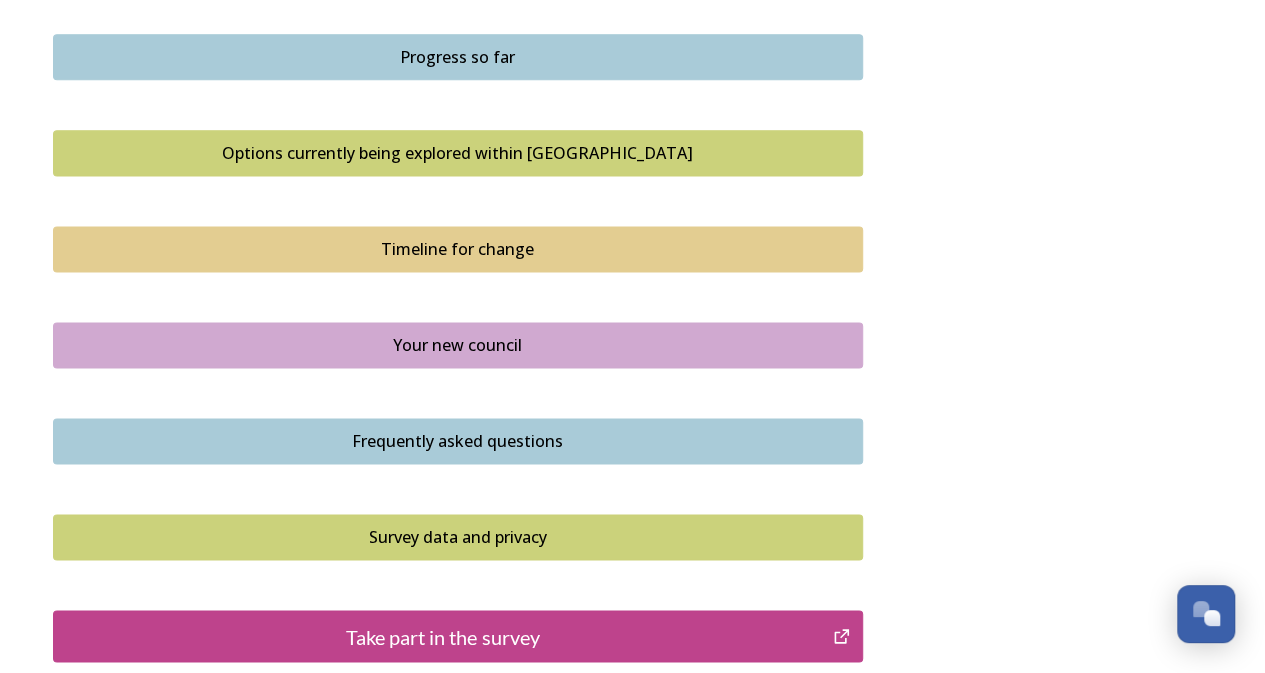 click on "Timeline for change" at bounding box center (458, 249) 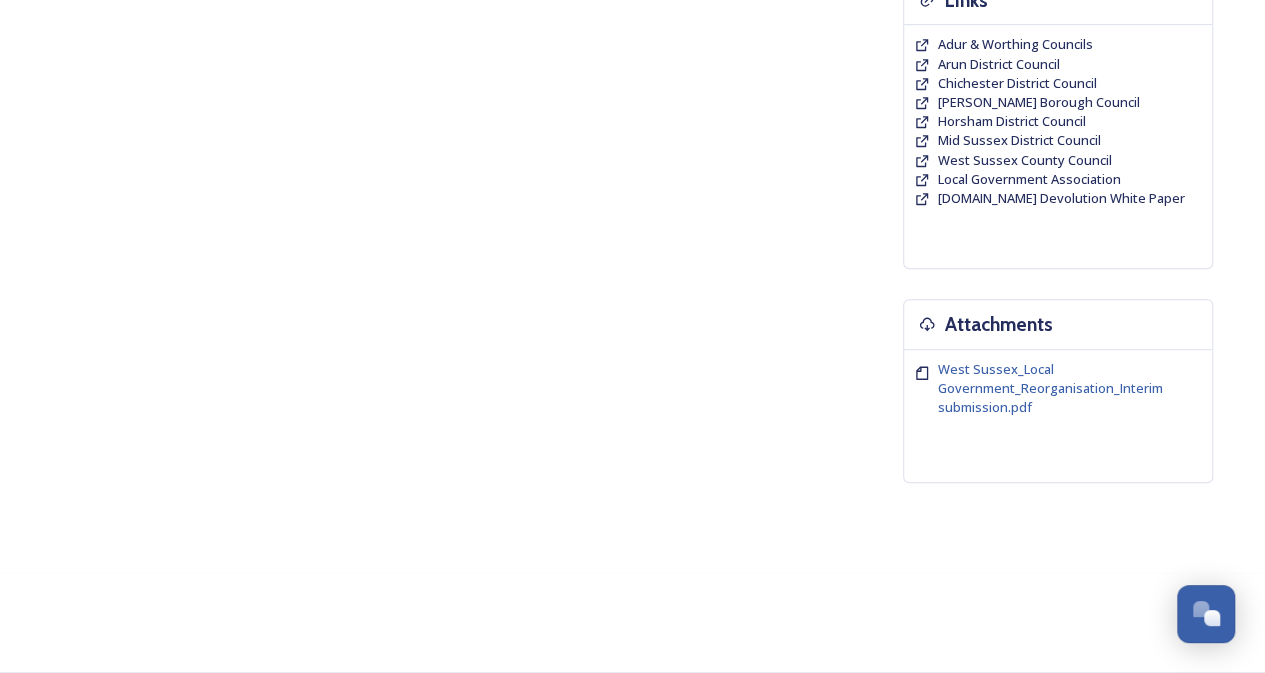 scroll, scrollTop: 0, scrollLeft: 0, axis: both 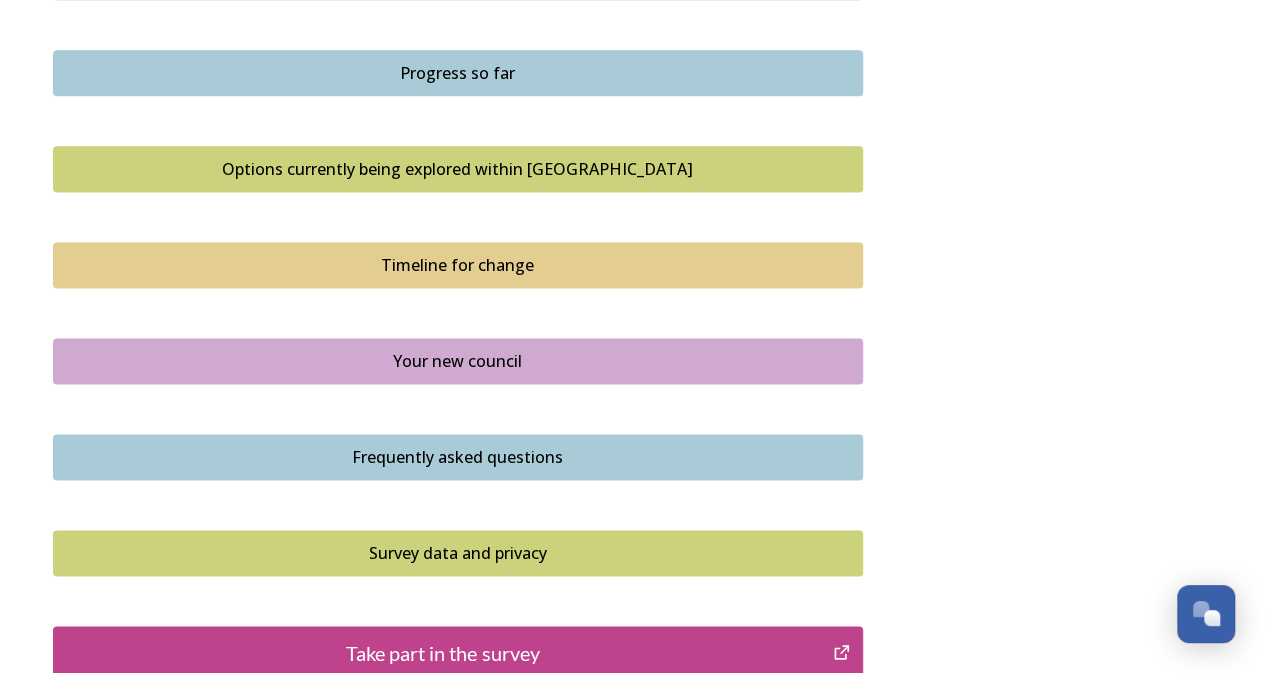 click on "Your new council" at bounding box center (458, 361) 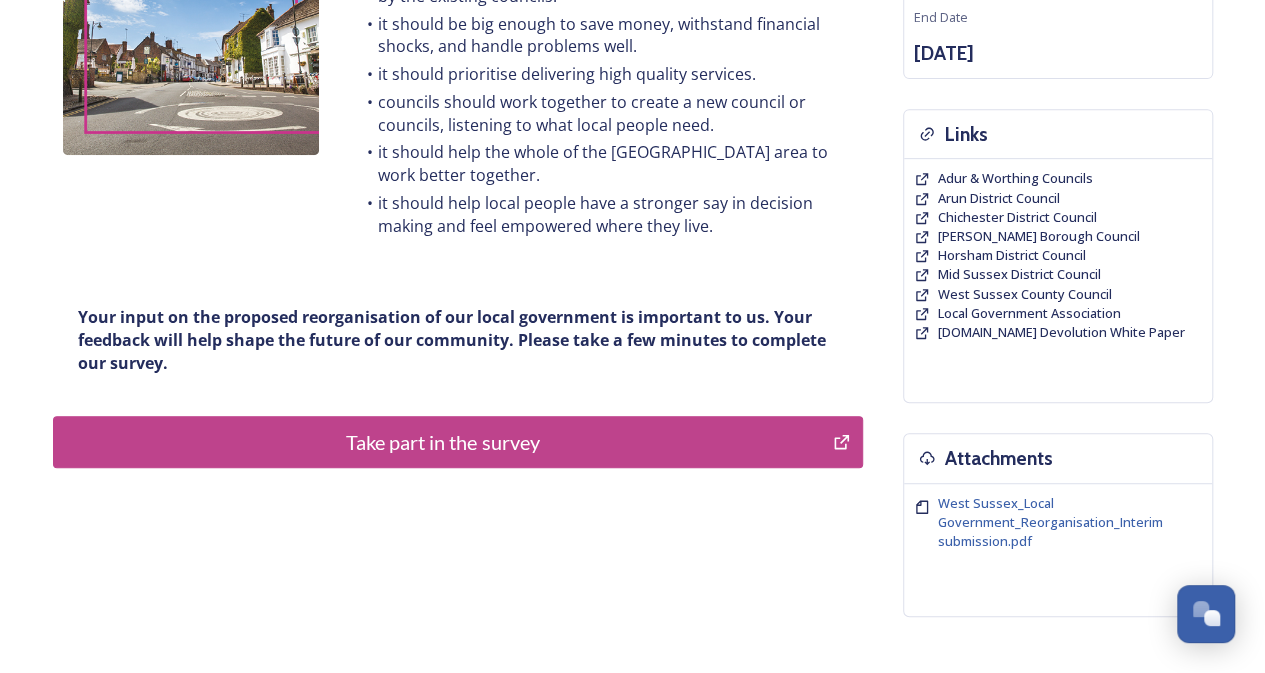 scroll, scrollTop: 390, scrollLeft: 0, axis: vertical 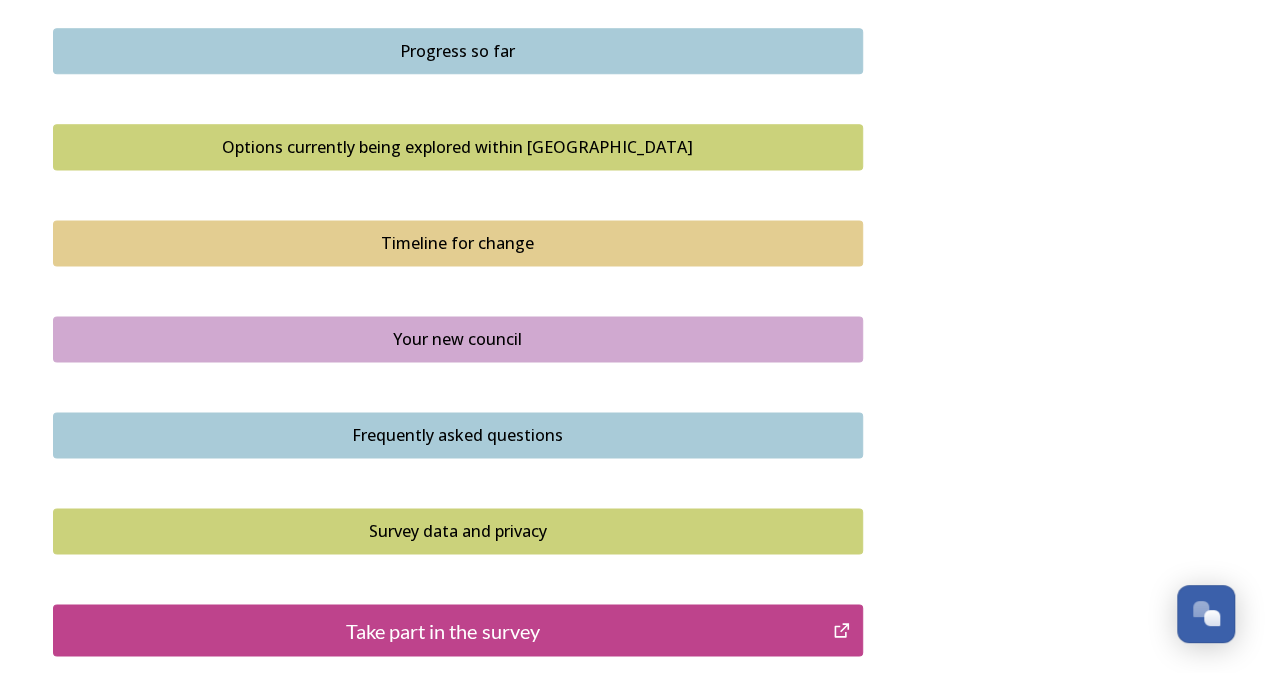 click on "Options currently being explored within [GEOGRAPHIC_DATA]" at bounding box center [458, 147] 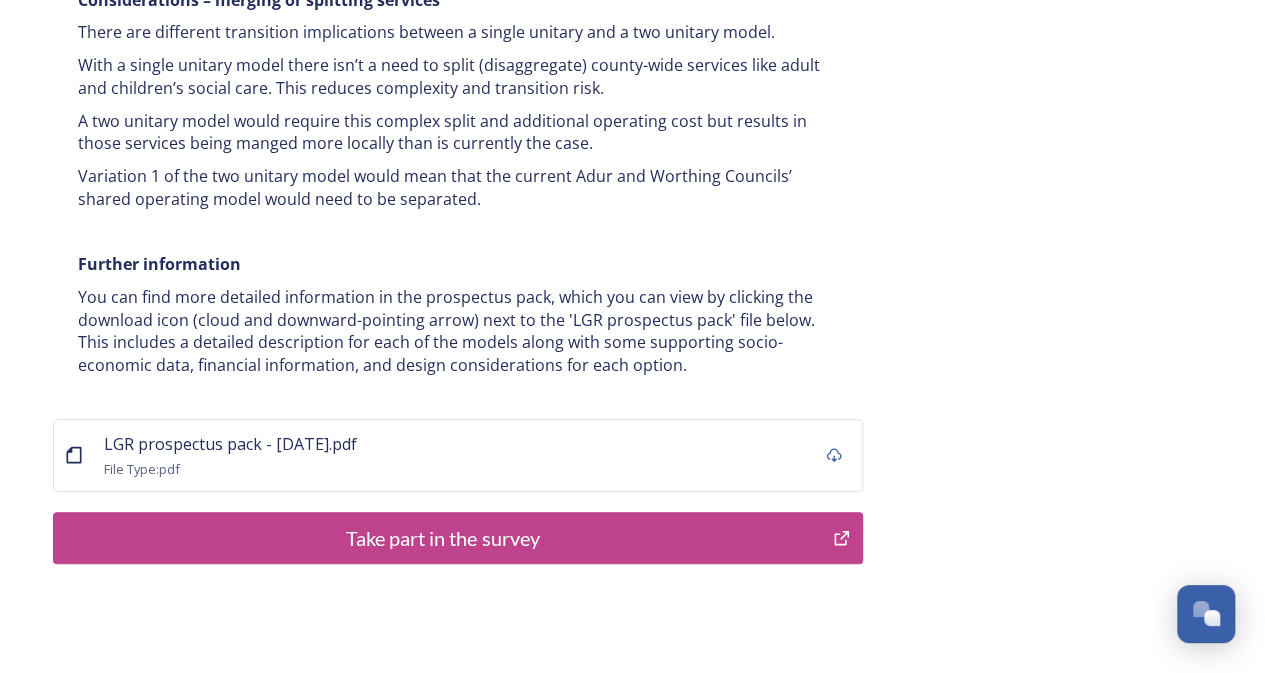 scroll, scrollTop: 4040, scrollLeft: 0, axis: vertical 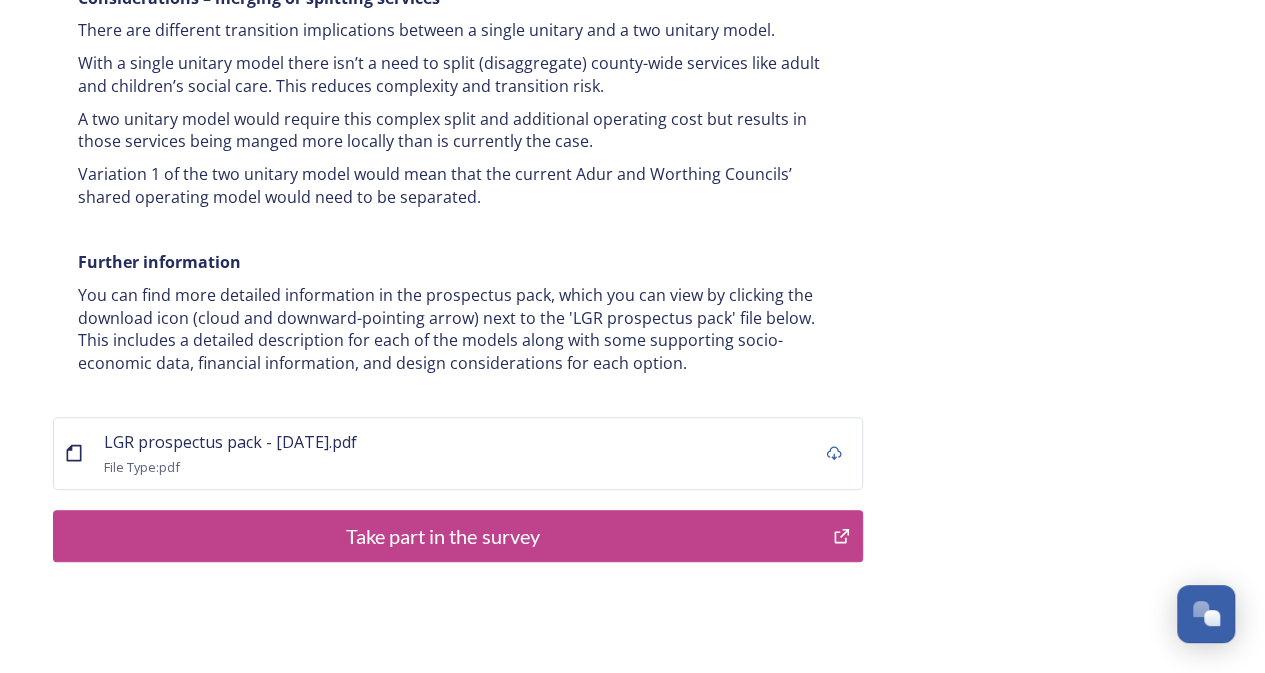 click on "Take part in the survey" at bounding box center [443, 536] 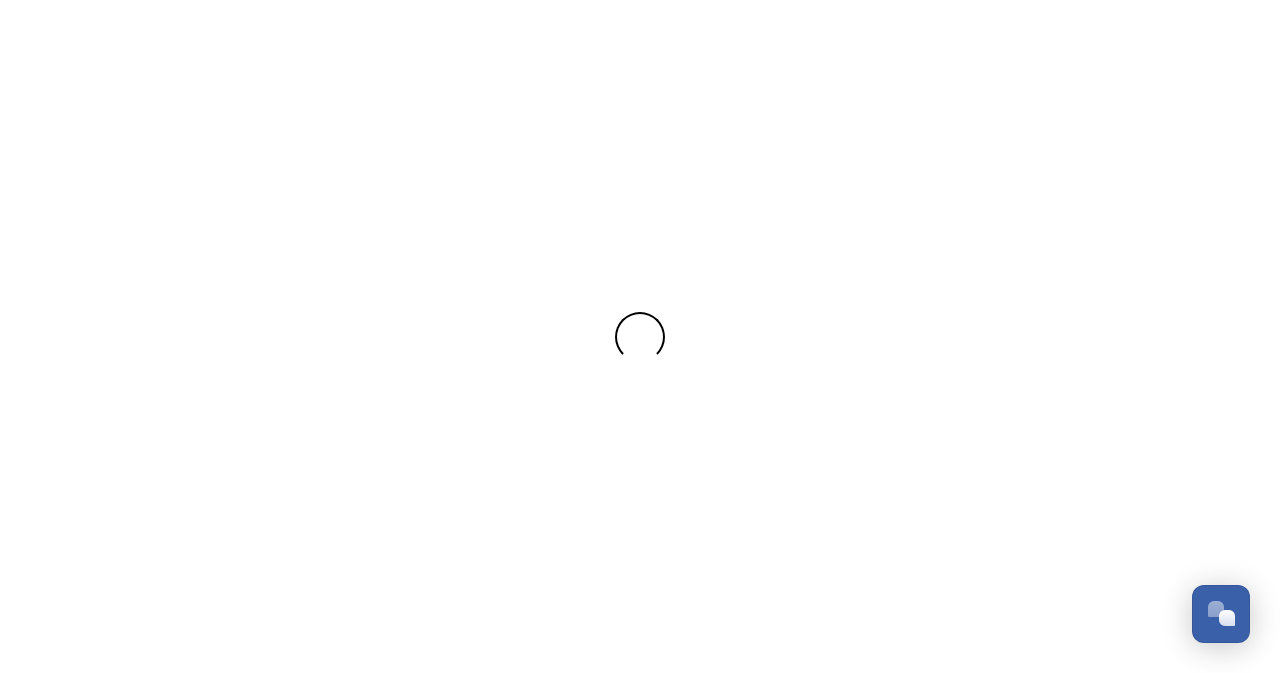 scroll, scrollTop: 0, scrollLeft: 0, axis: both 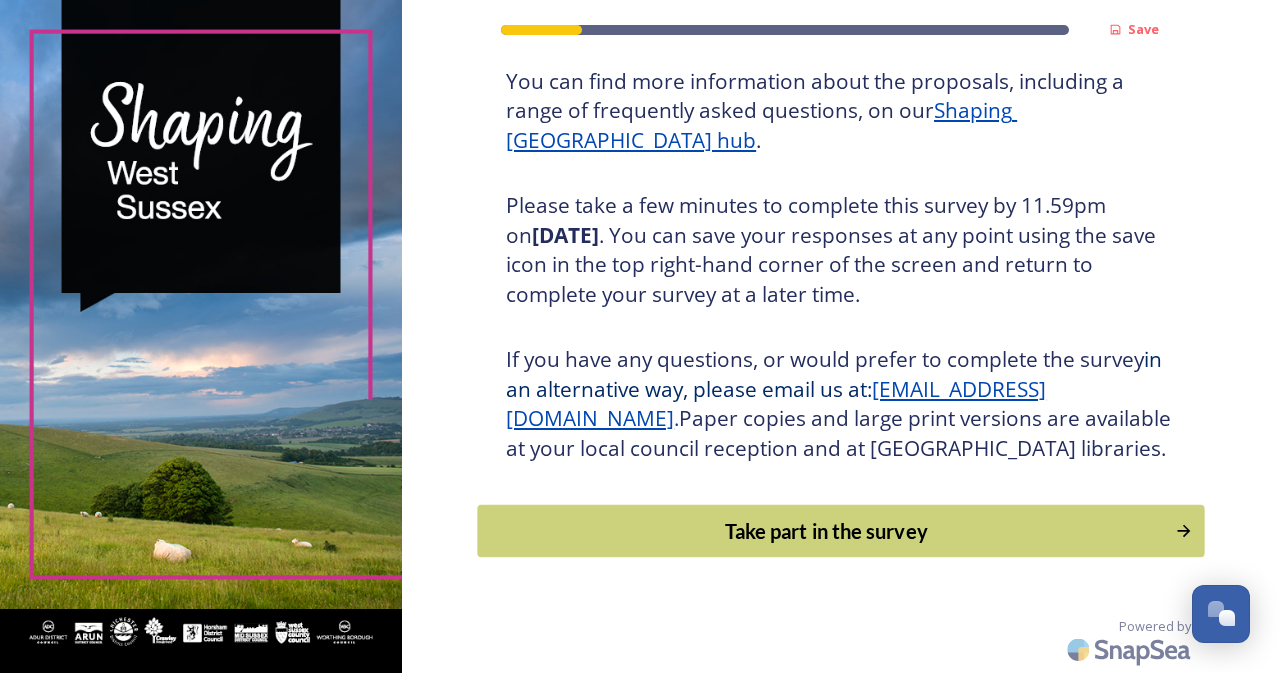 click on "Take part in the survey" at bounding box center (827, 531) 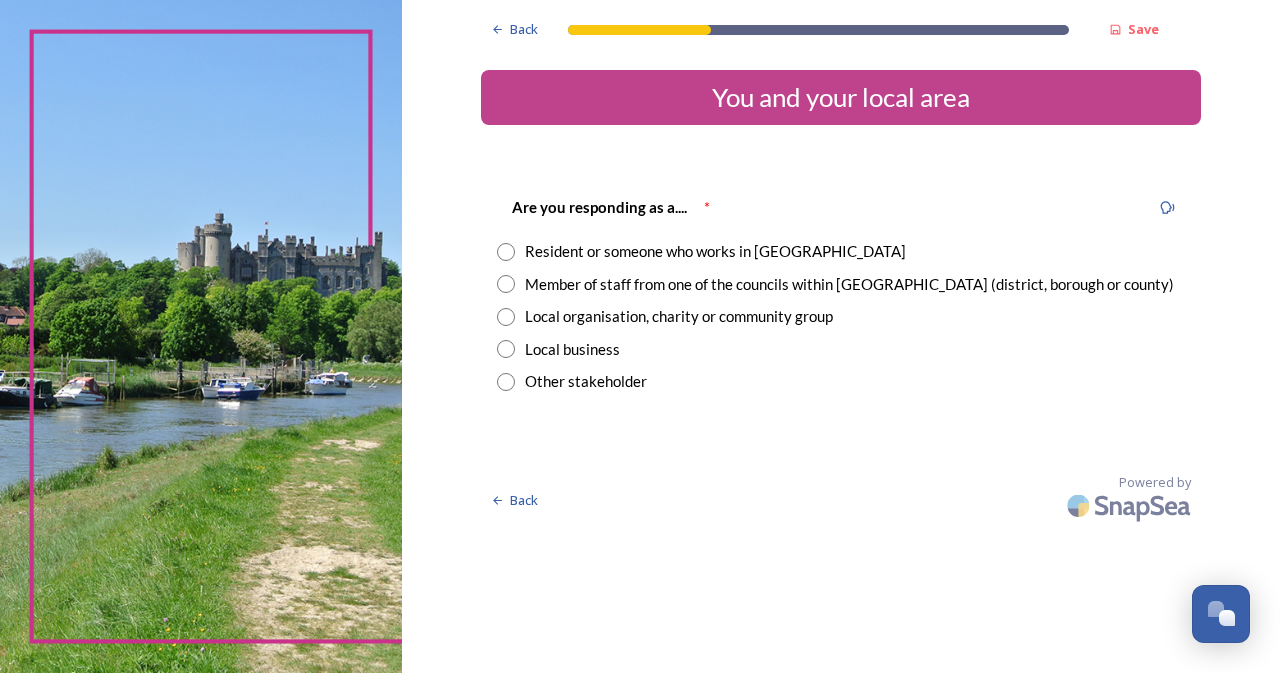 click at bounding box center (506, 252) 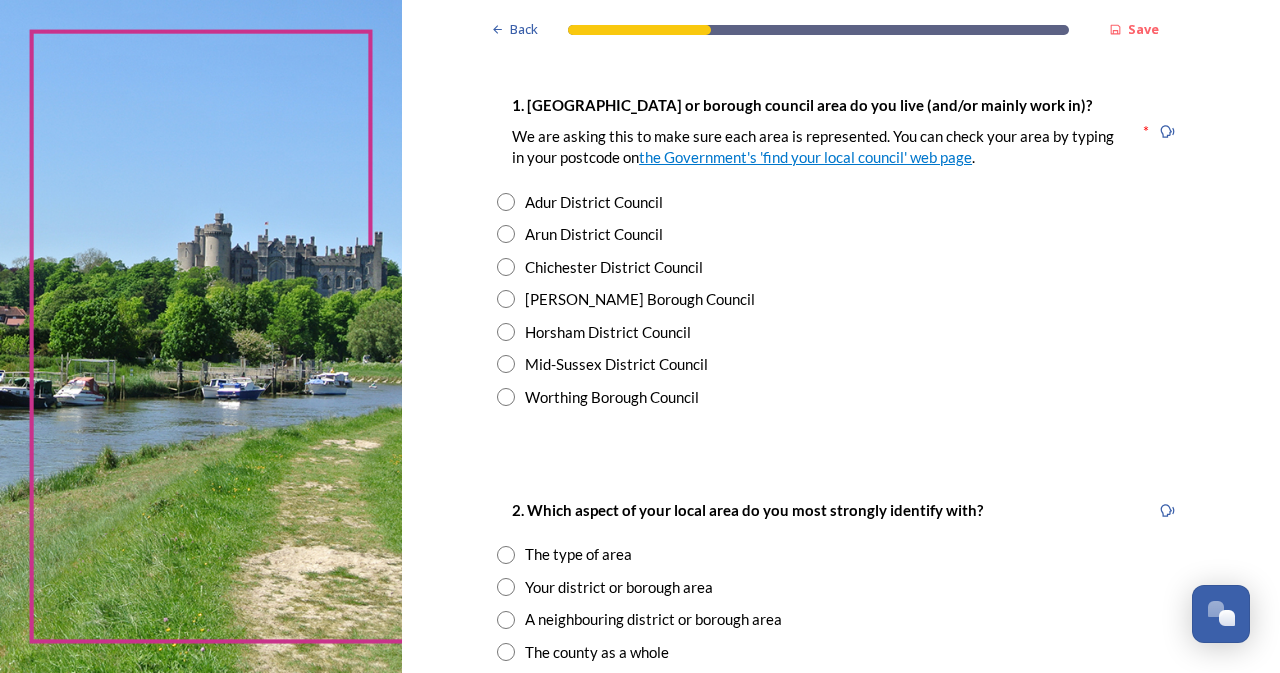 scroll, scrollTop: 394, scrollLeft: 0, axis: vertical 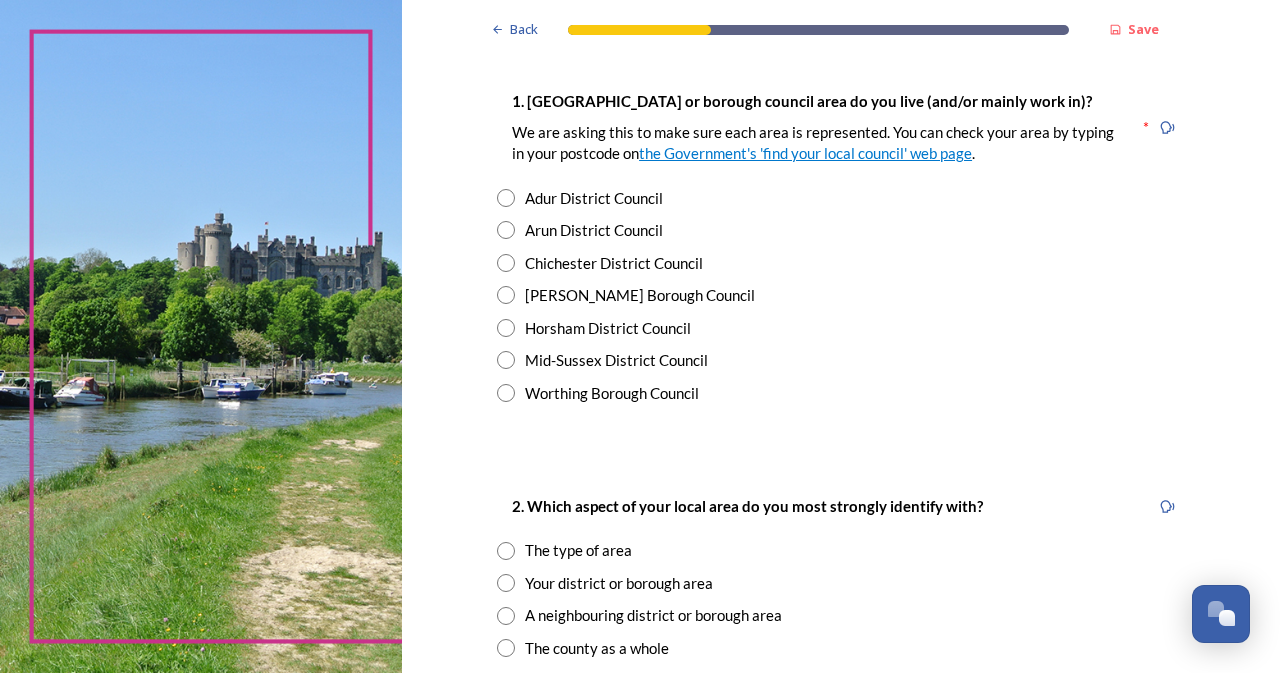 click at bounding box center [506, 328] 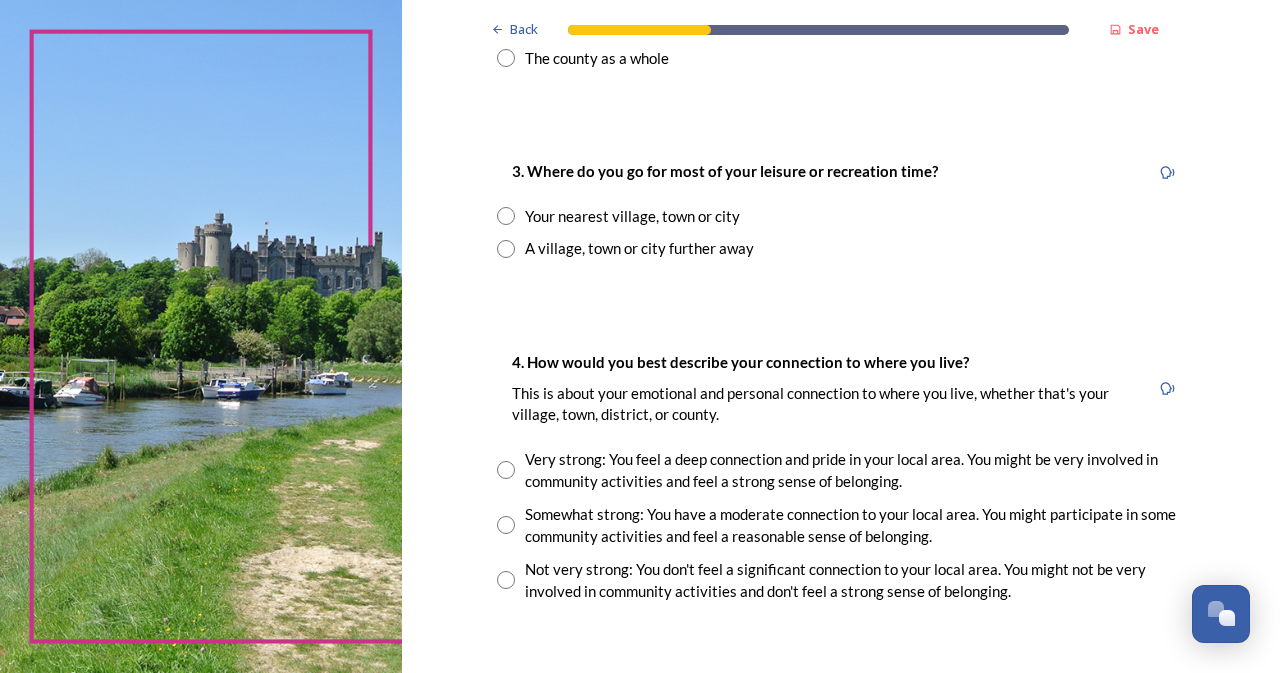 scroll, scrollTop: 989, scrollLeft: 0, axis: vertical 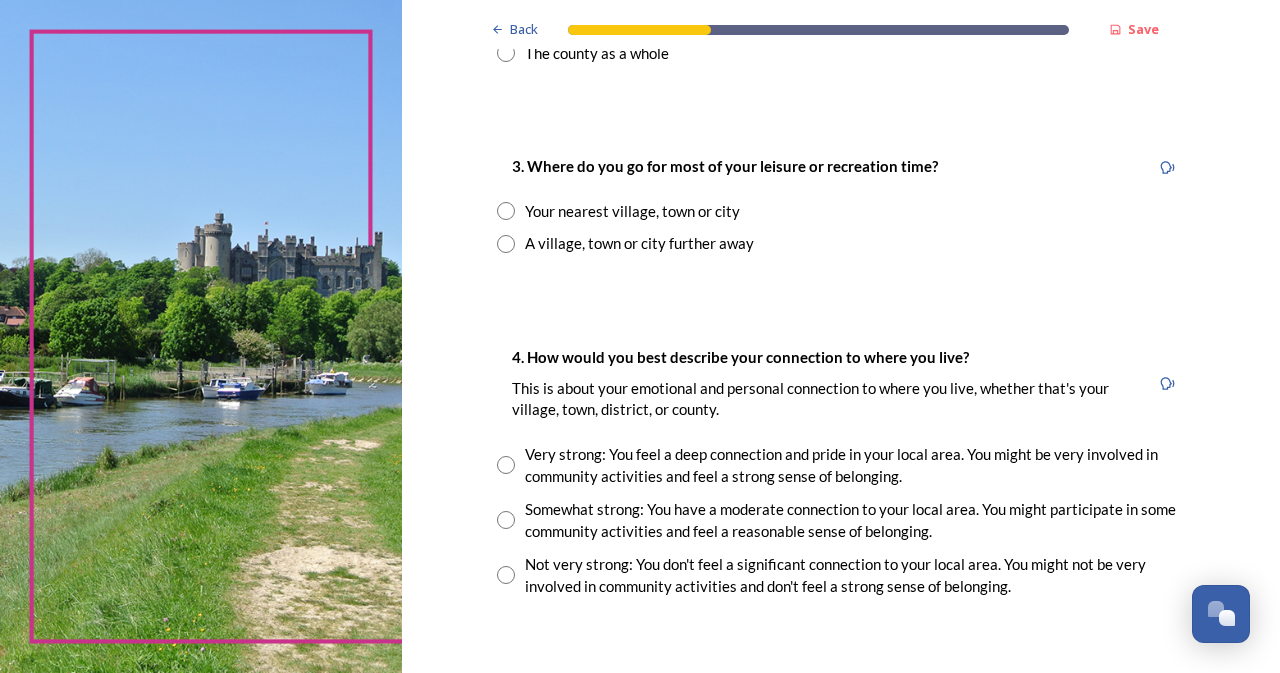 click at bounding box center (506, 211) 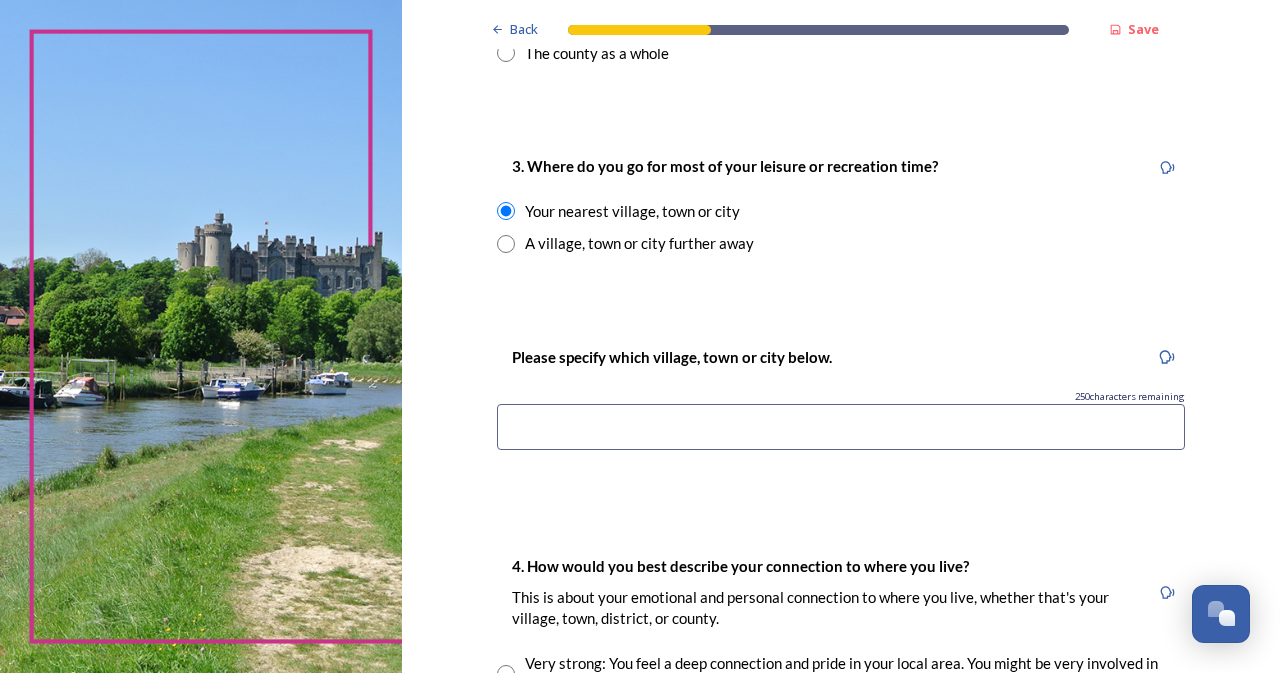 click at bounding box center [841, 427] 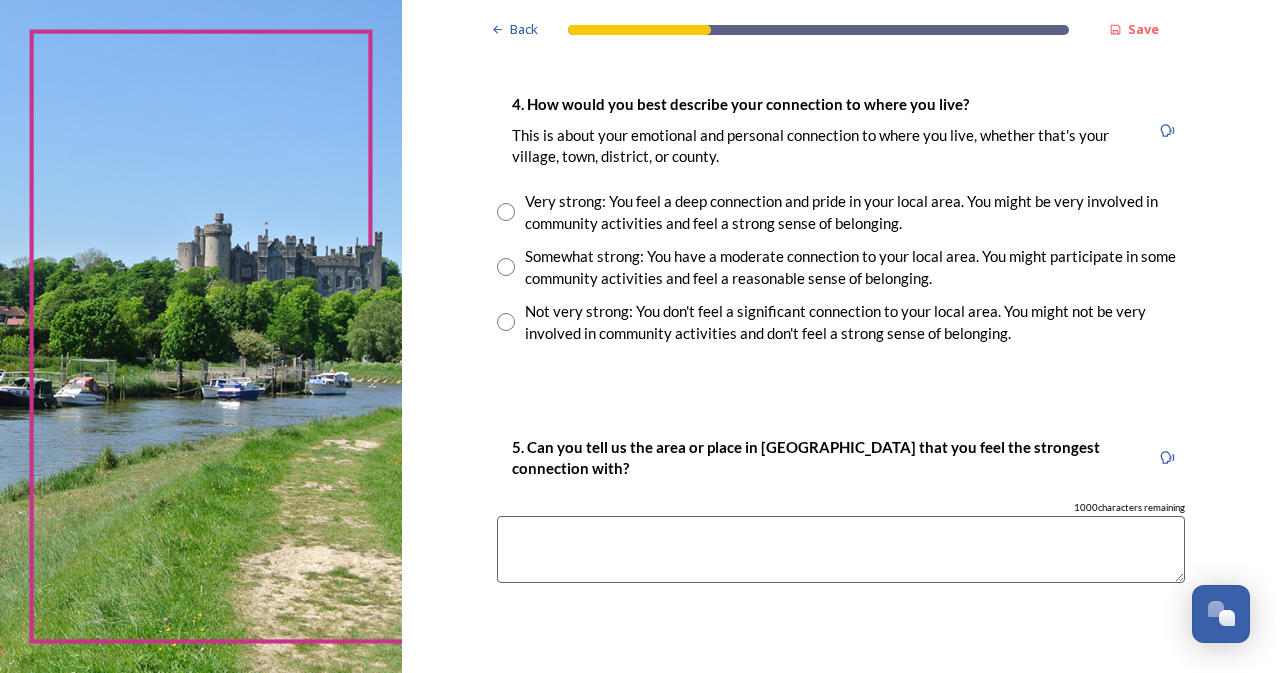scroll, scrollTop: 1454, scrollLeft: 0, axis: vertical 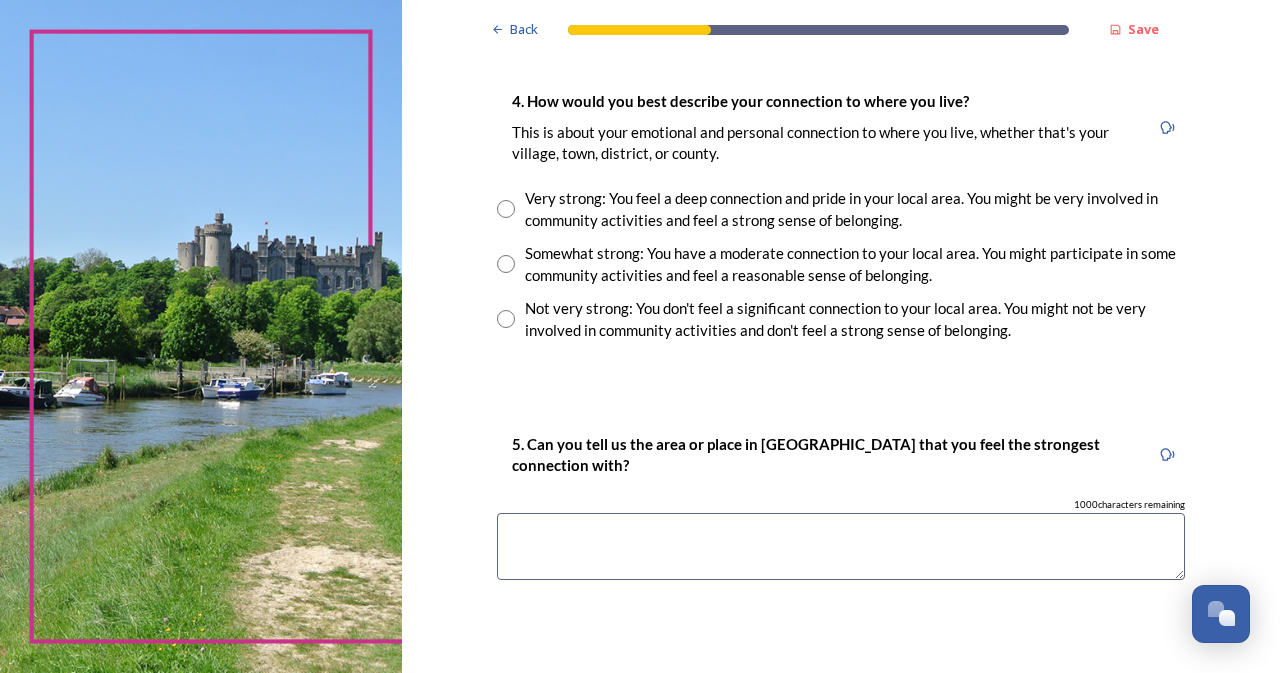 type on "horsham" 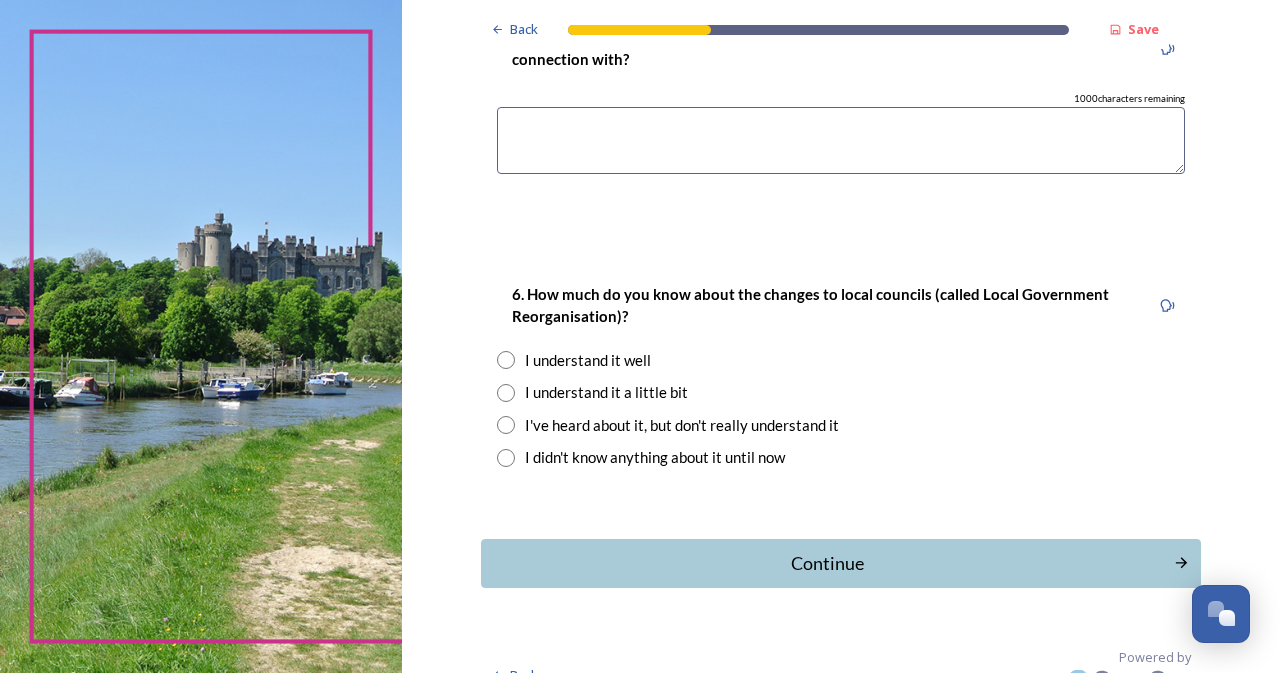 scroll, scrollTop: 1888, scrollLeft: 0, axis: vertical 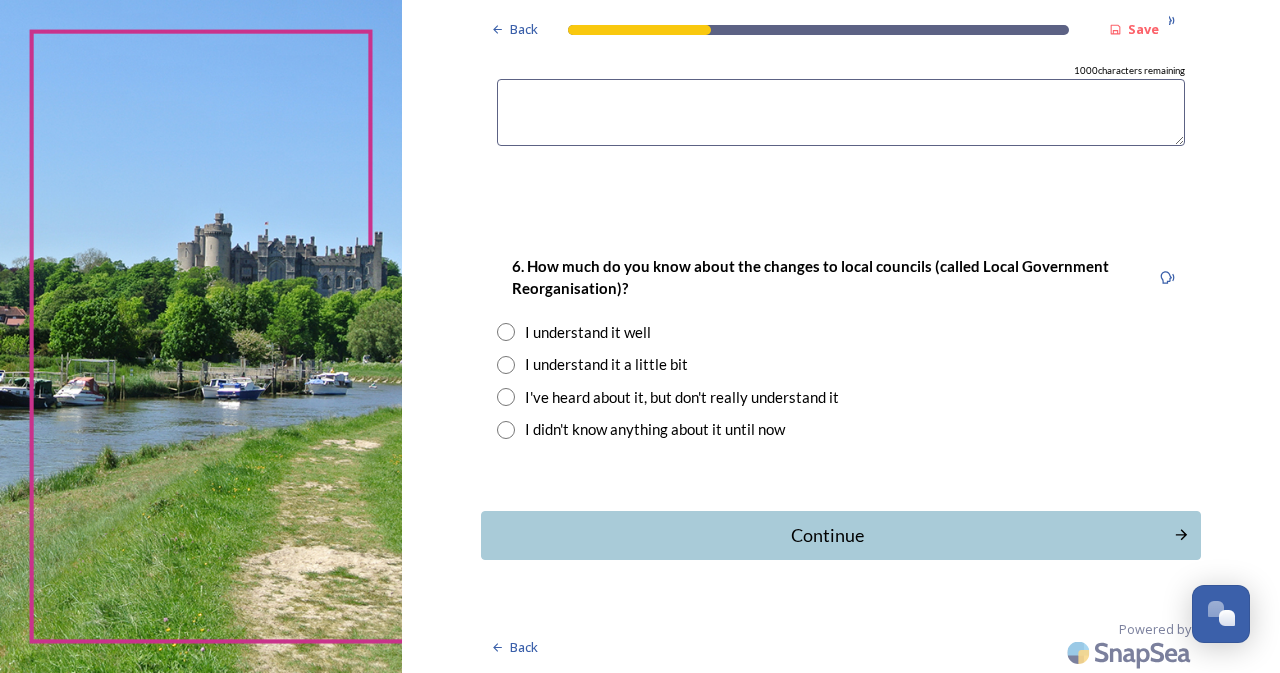 click at bounding box center [506, 332] 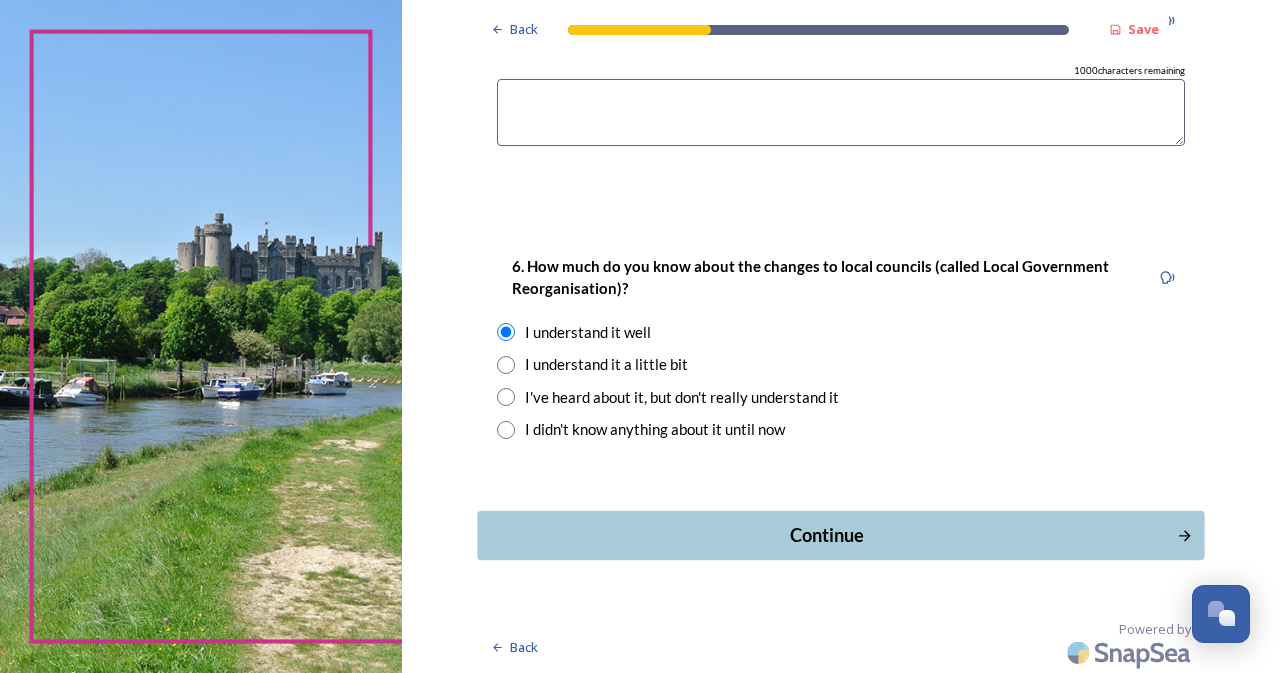 click on "Continue" at bounding box center (827, 535) 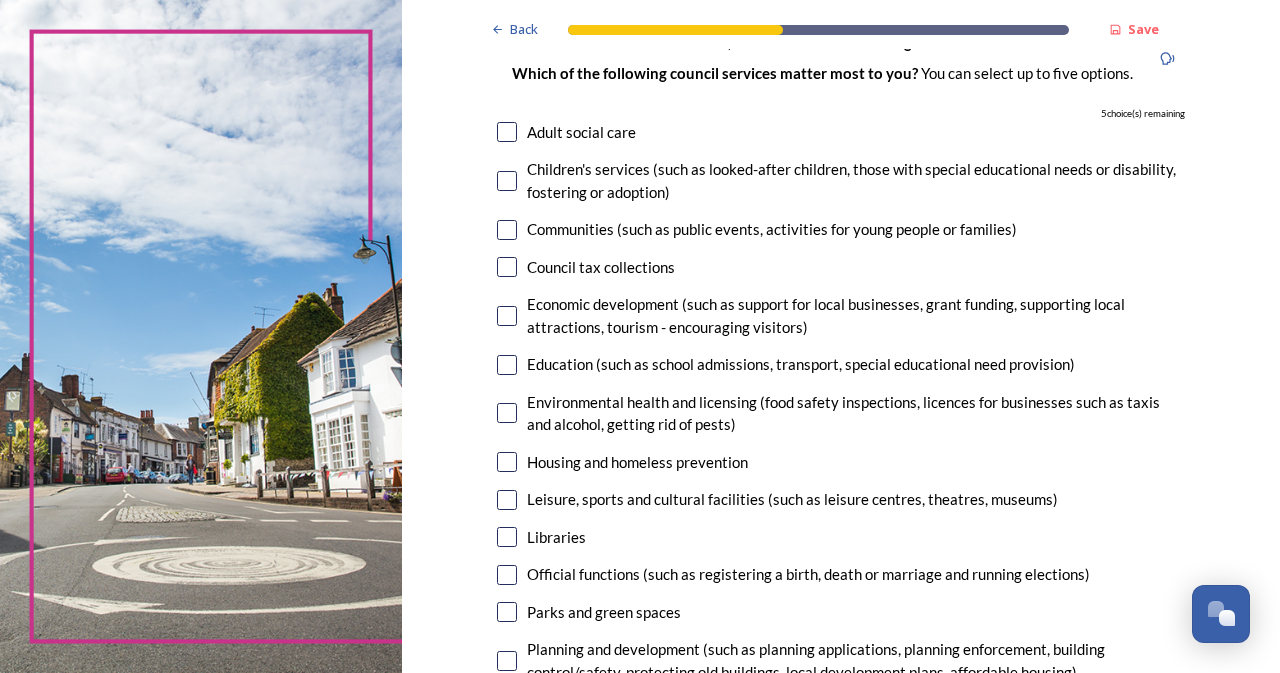scroll, scrollTop: 170, scrollLeft: 0, axis: vertical 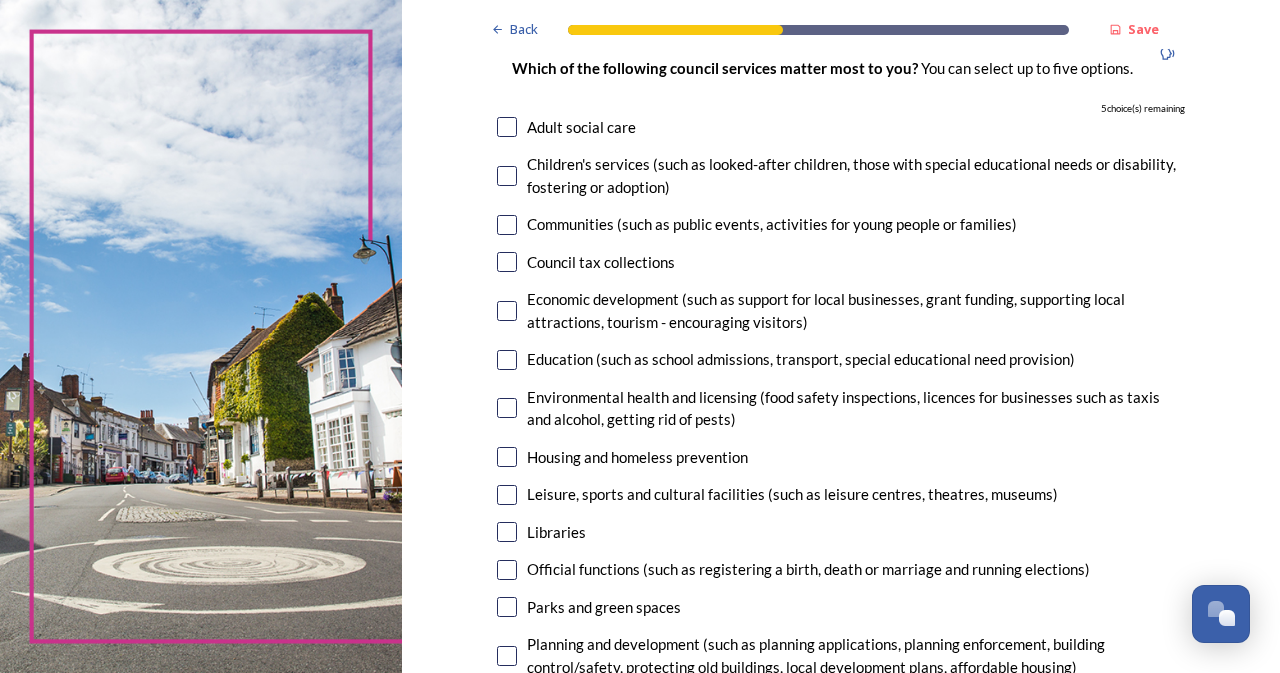 click at bounding box center [507, 176] 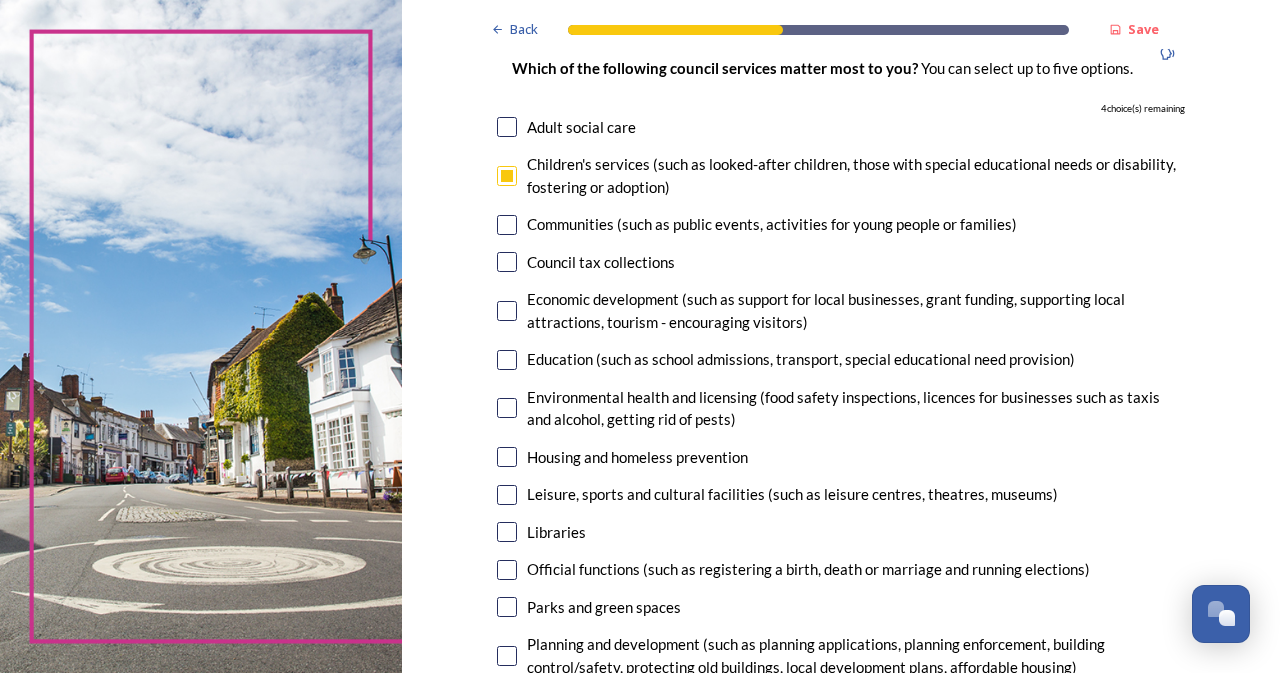 click at bounding box center (507, 127) 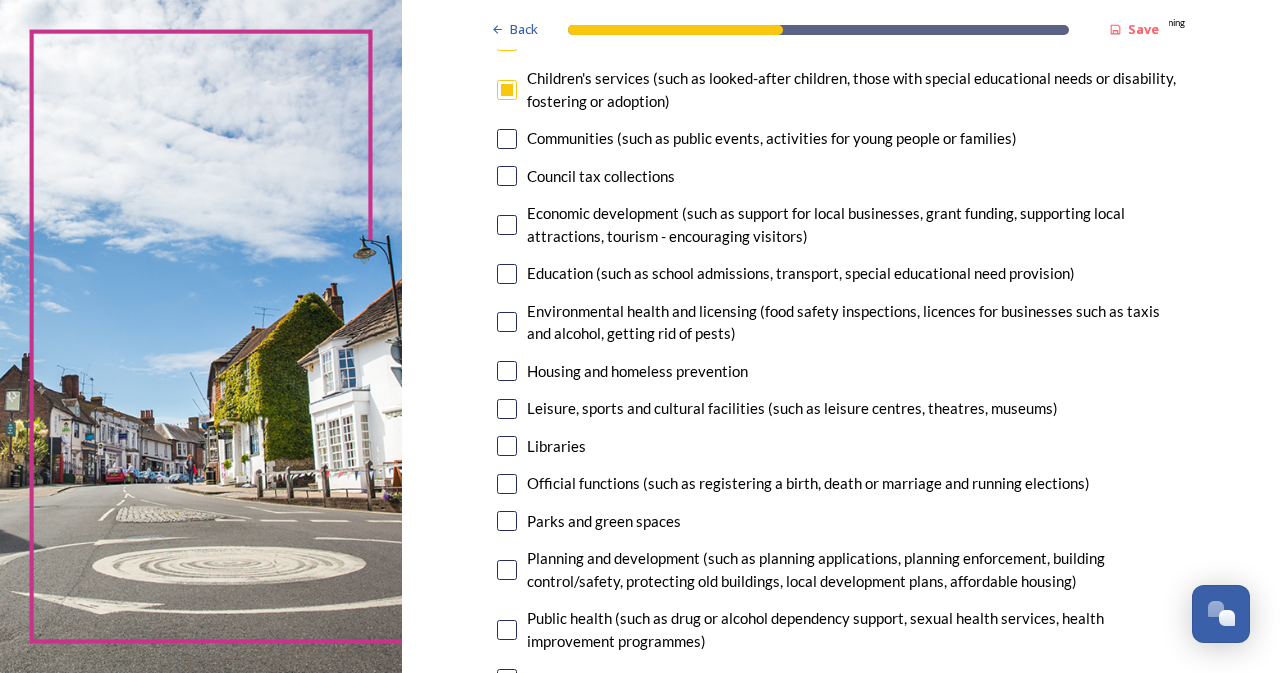 scroll, scrollTop: 262, scrollLeft: 0, axis: vertical 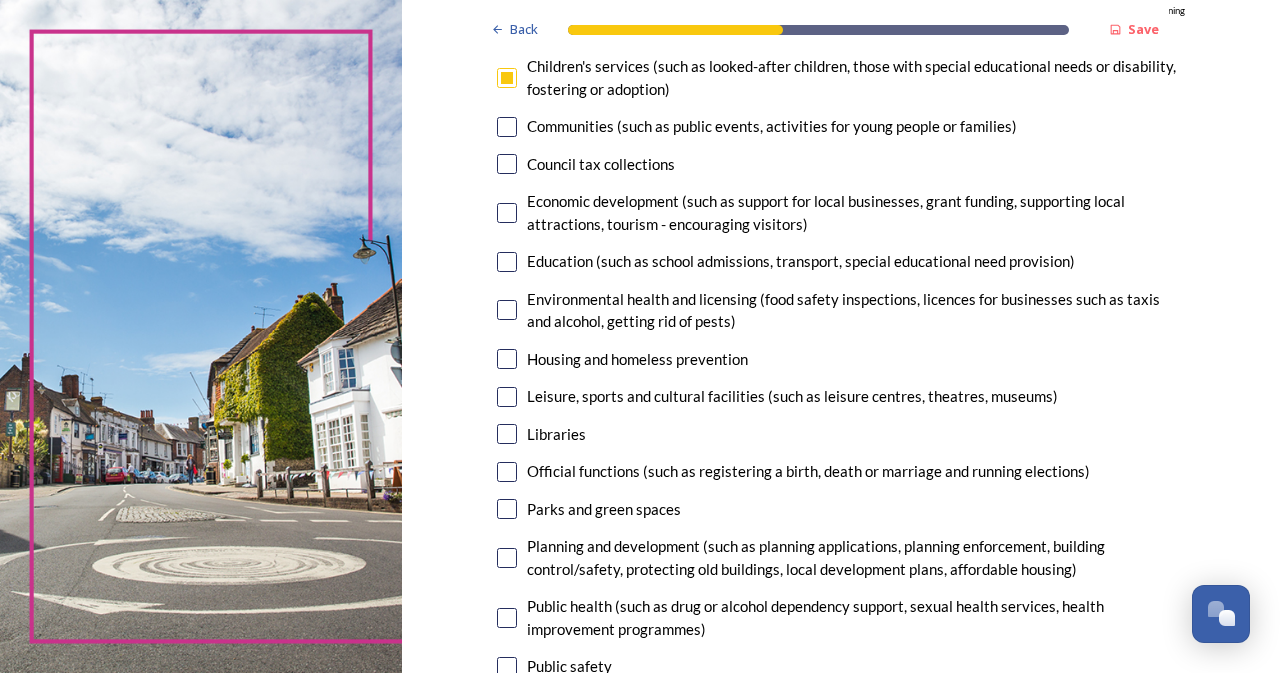 click at bounding box center (507, 262) 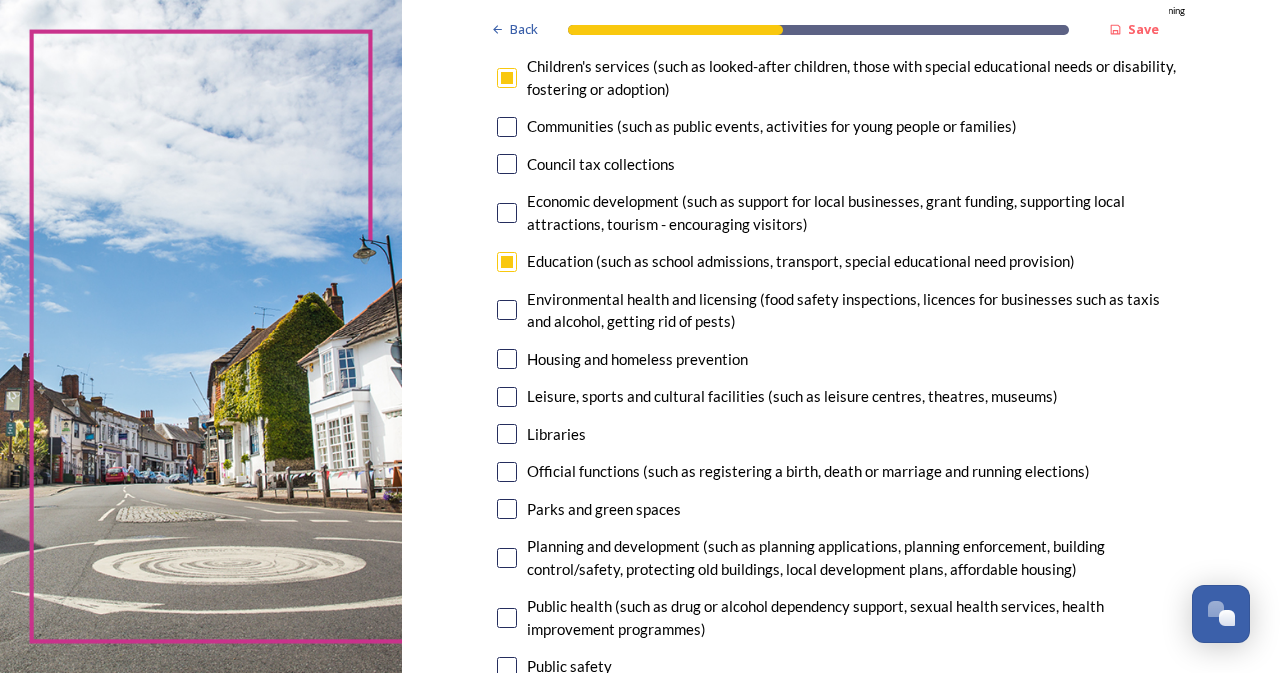 click at bounding box center (507, 434) 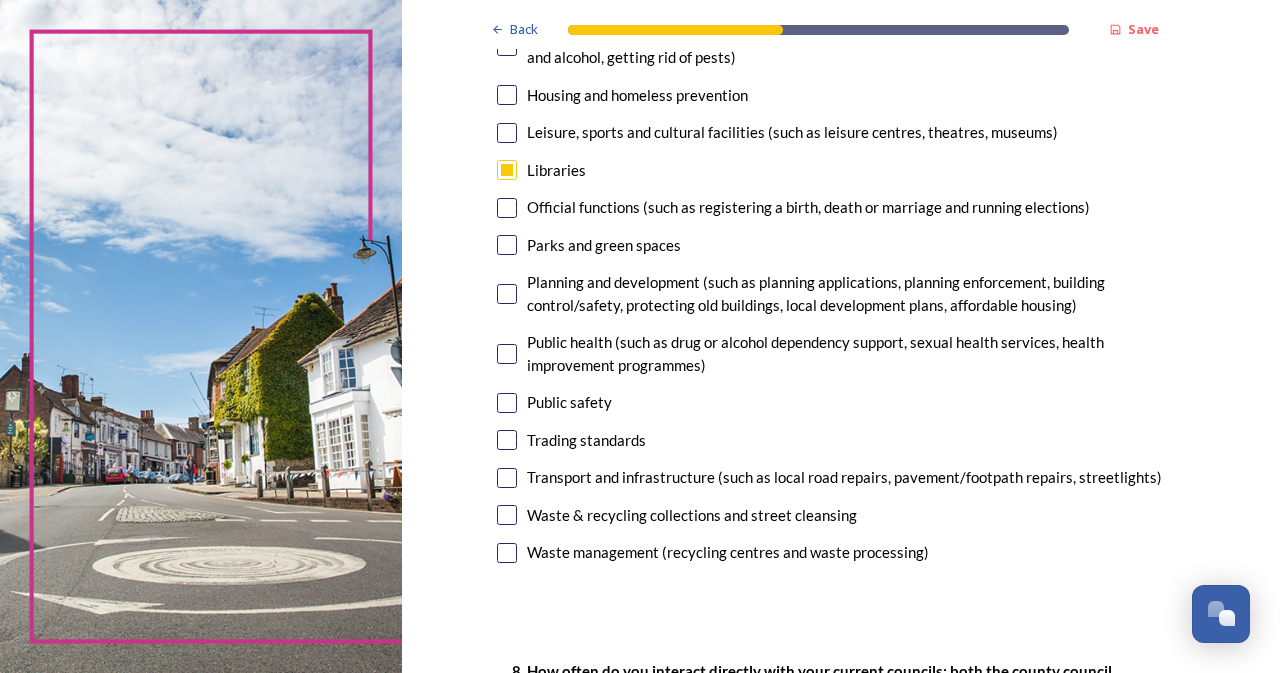 scroll, scrollTop: 572, scrollLeft: 0, axis: vertical 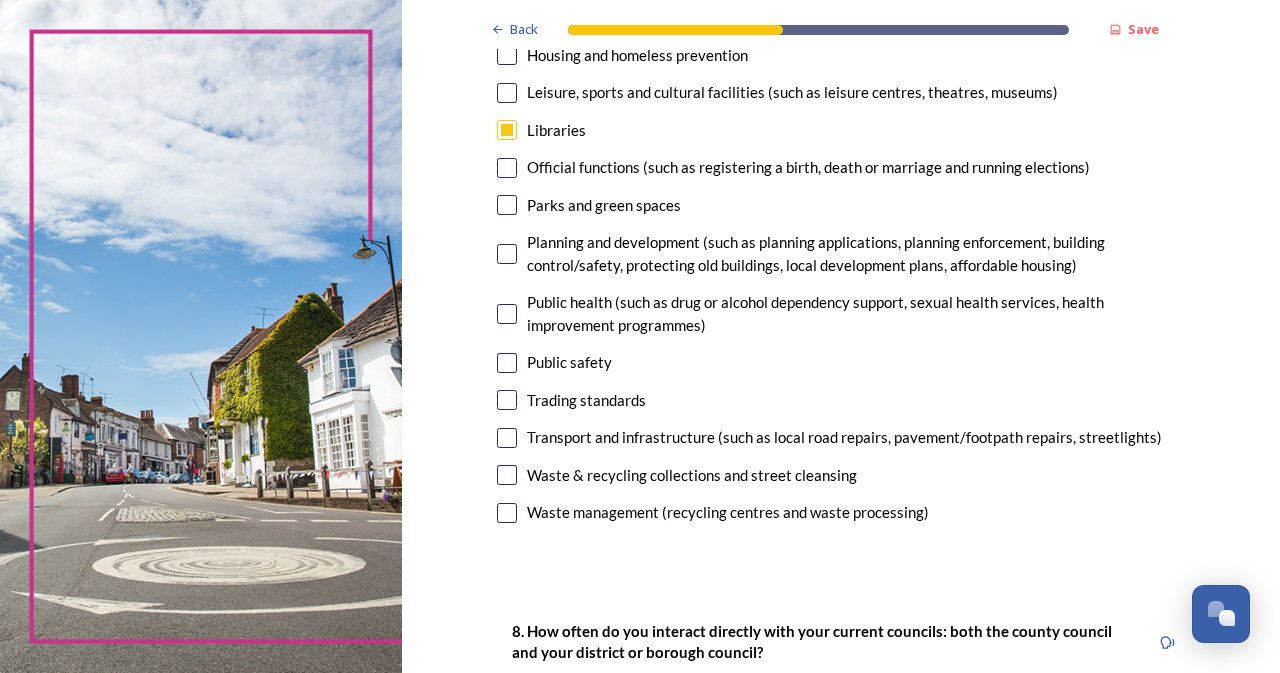 click at bounding box center [507, 475] 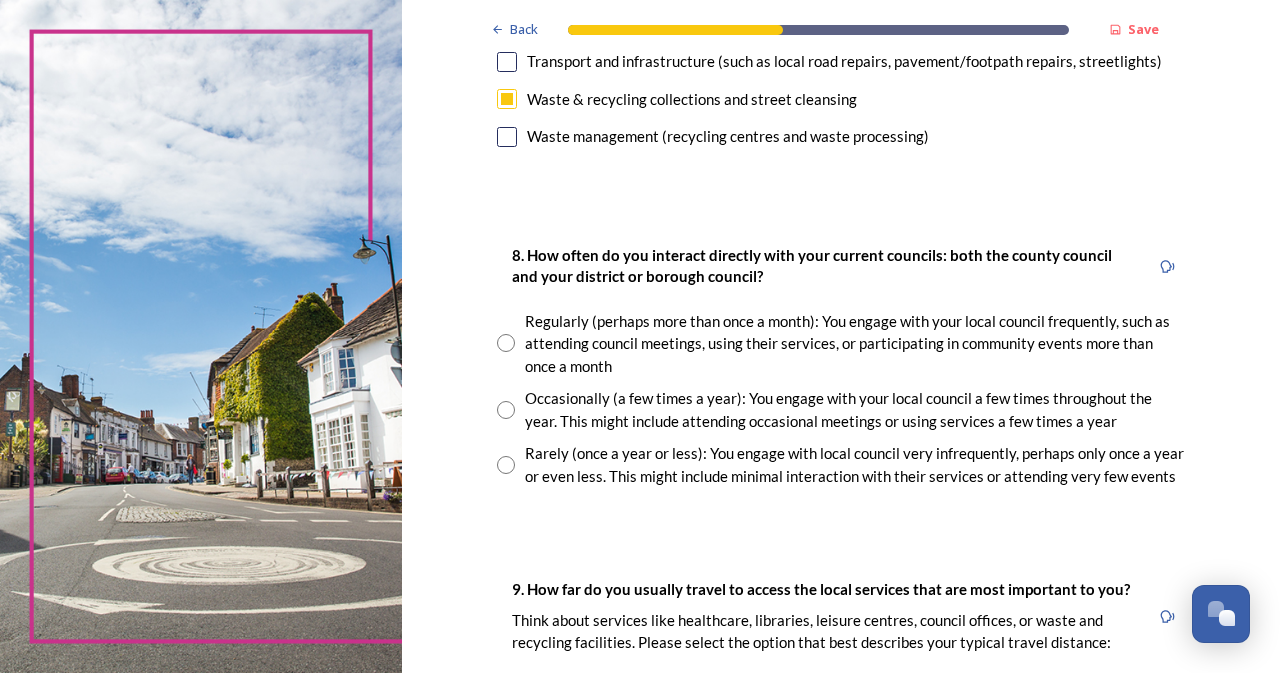 scroll, scrollTop: 956, scrollLeft: 0, axis: vertical 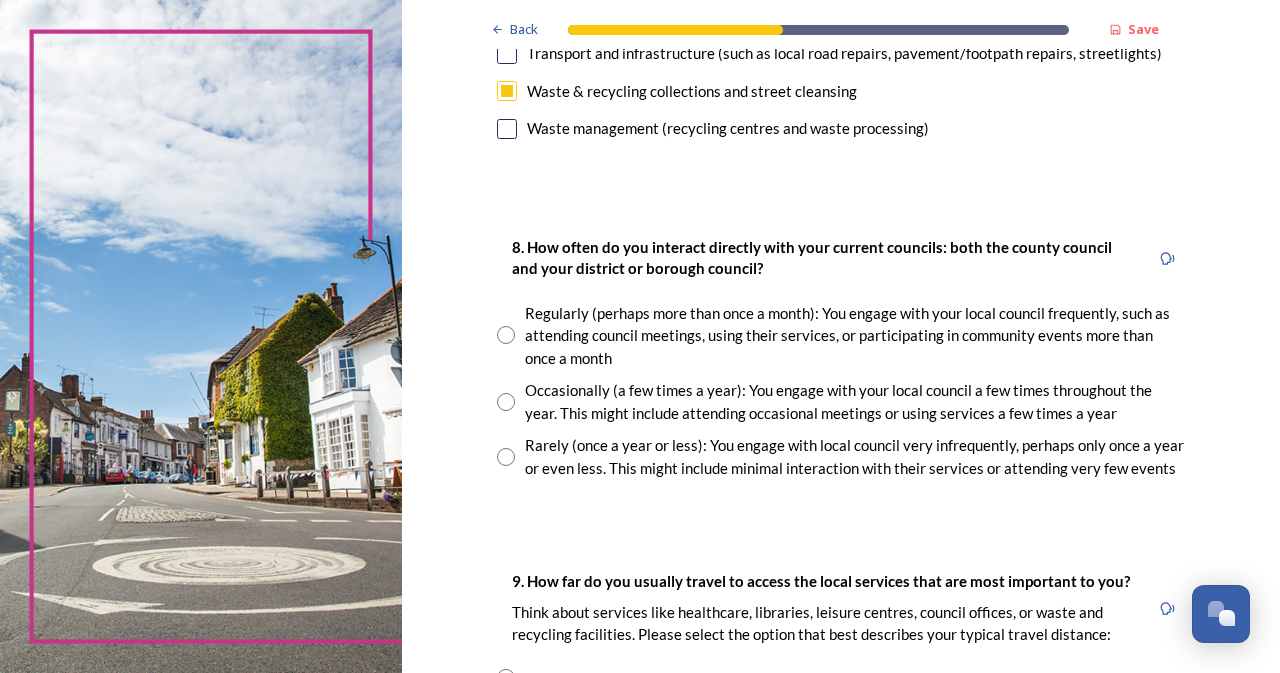 click at bounding box center [506, 402] 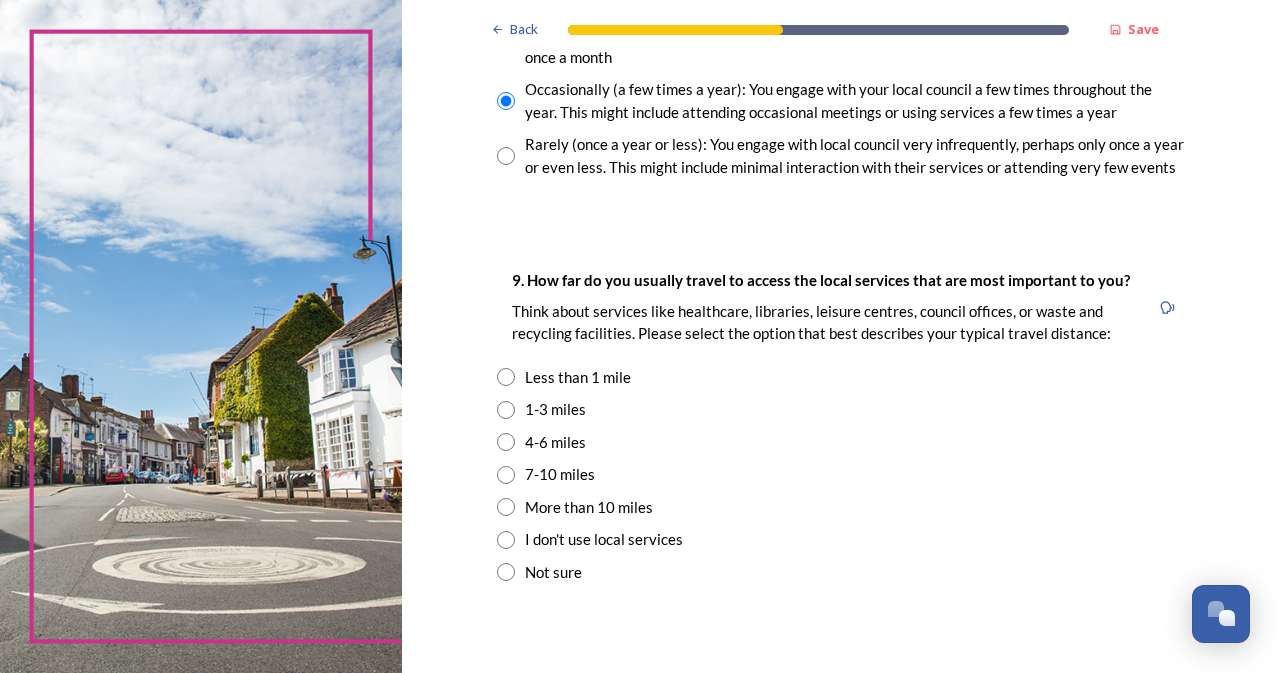 scroll, scrollTop: 1291, scrollLeft: 0, axis: vertical 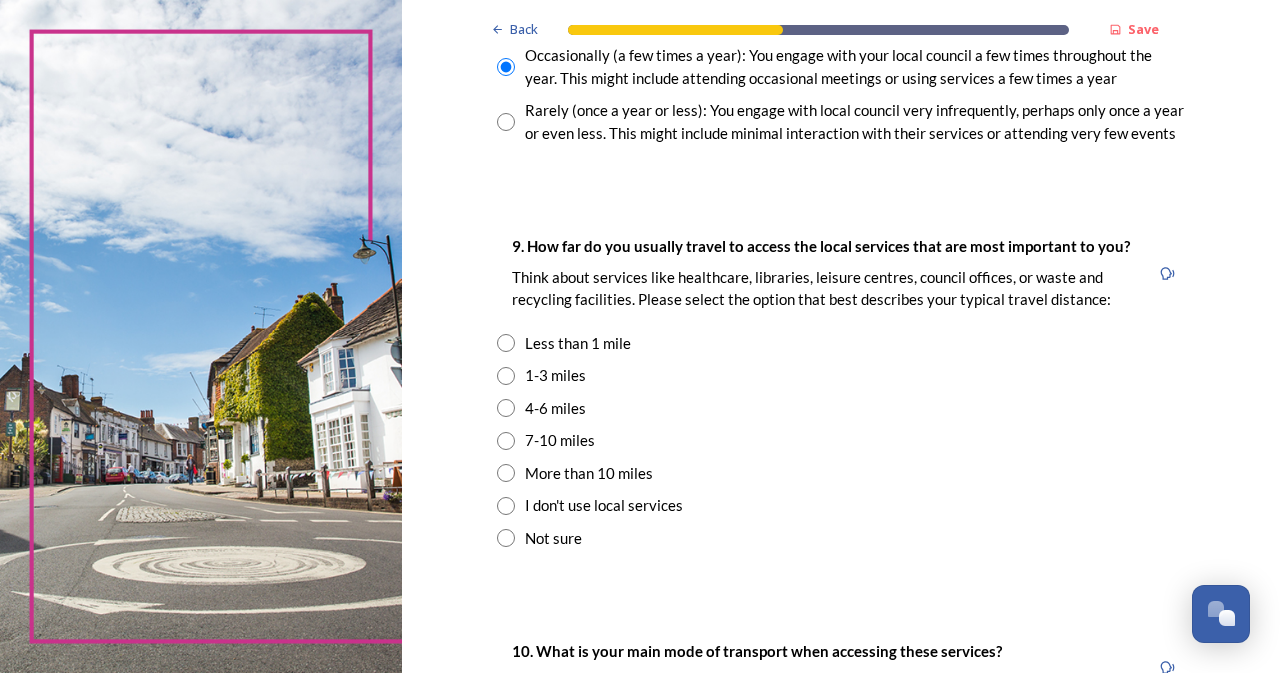 click at bounding box center [506, 376] 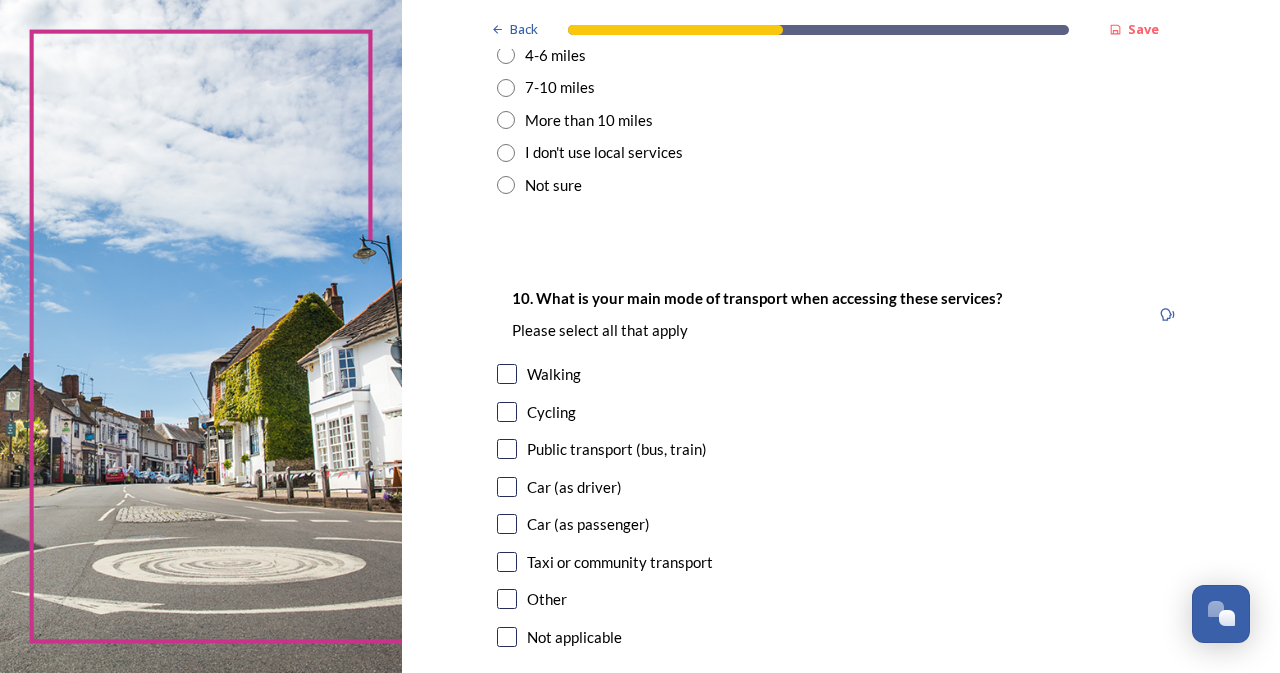 scroll, scrollTop: 1690, scrollLeft: 0, axis: vertical 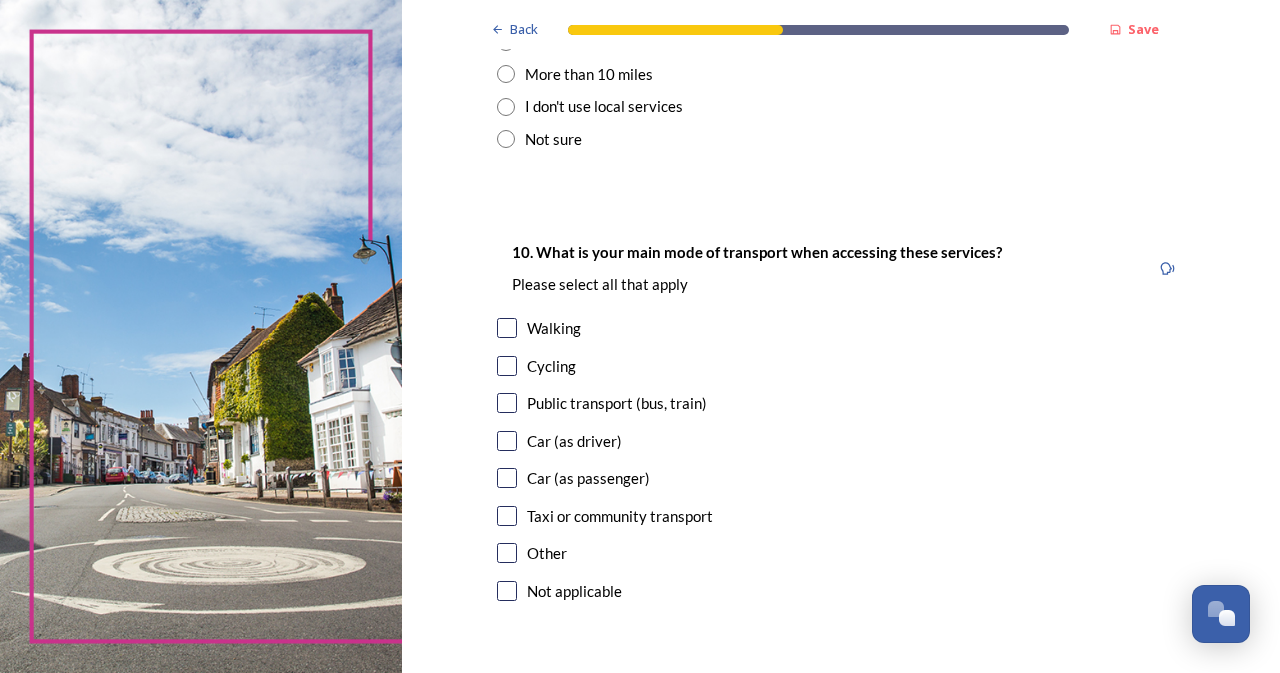 click at bounding box center [507, 328] 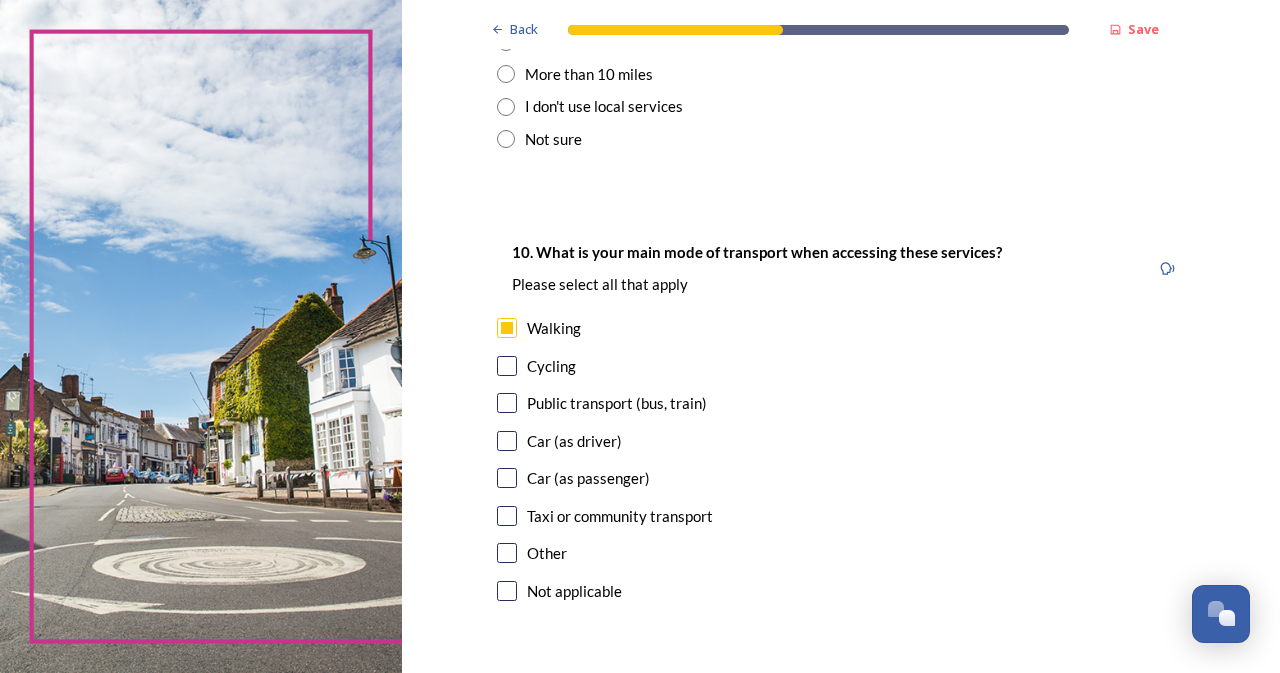 scroll, scrollTop: 1858, scrollLeft: 0, axis: vertical 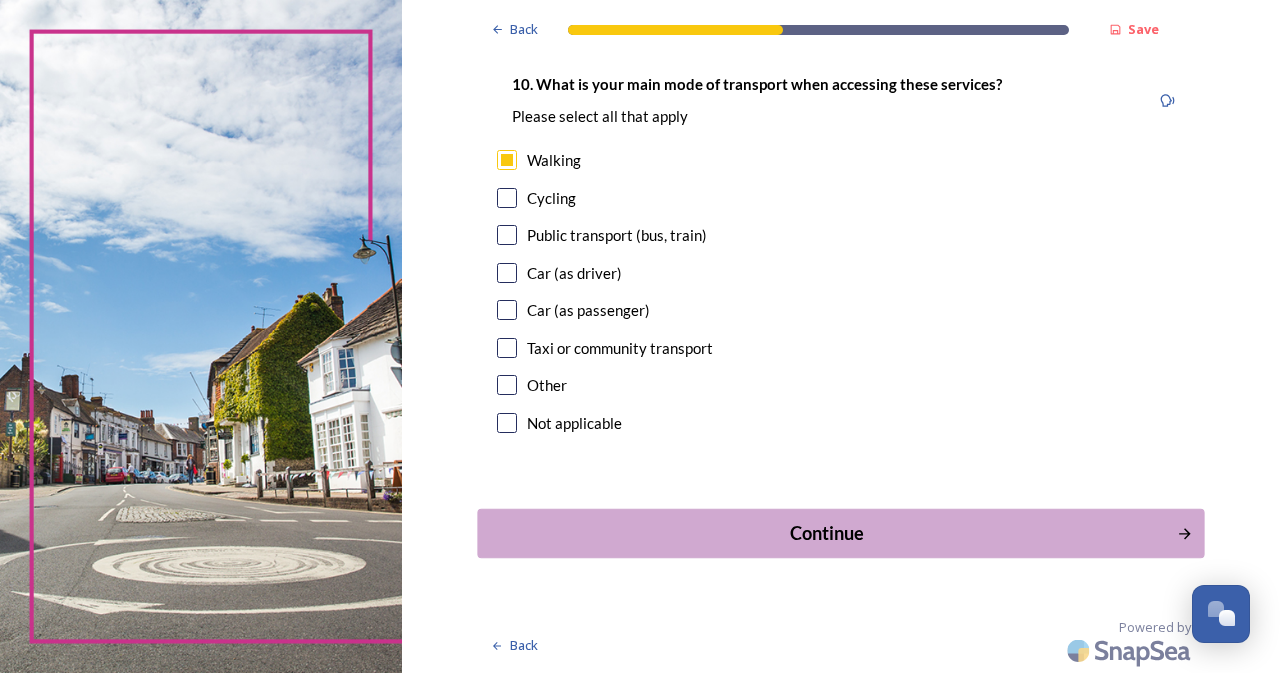 click on "Continue" at bounding box center (827, 533) 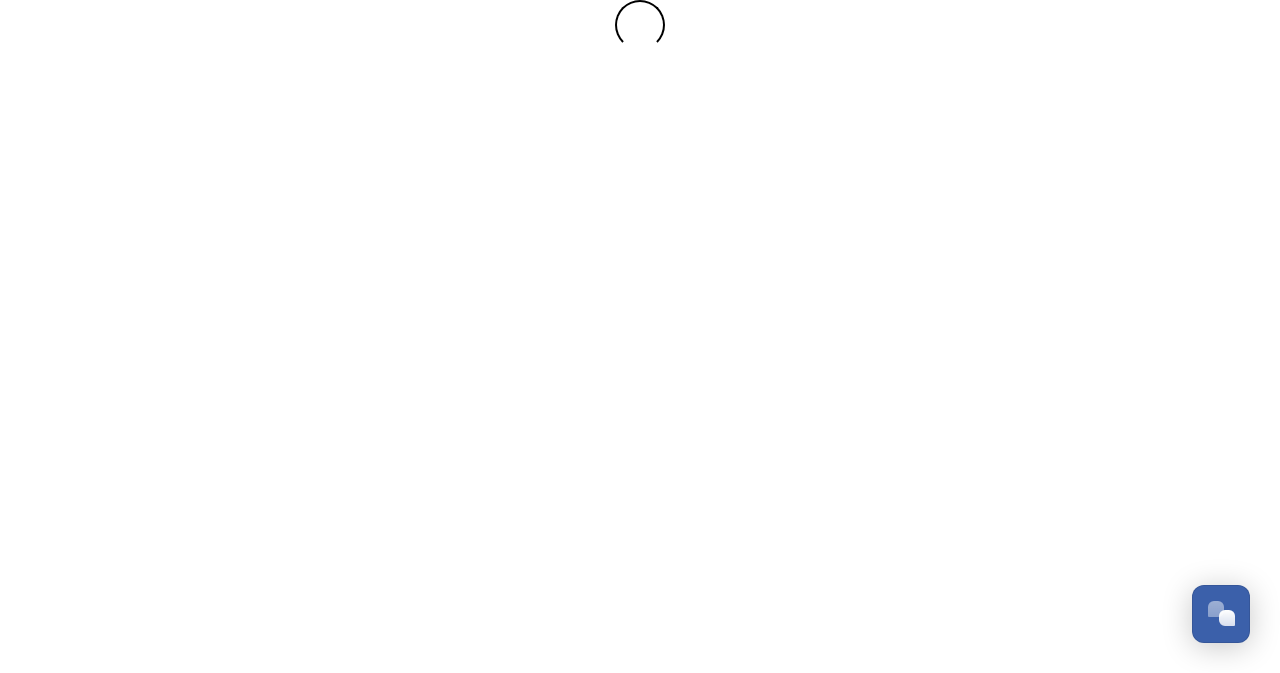 scroll, scrollTop: 0, scrollLeft: 0, axis: both 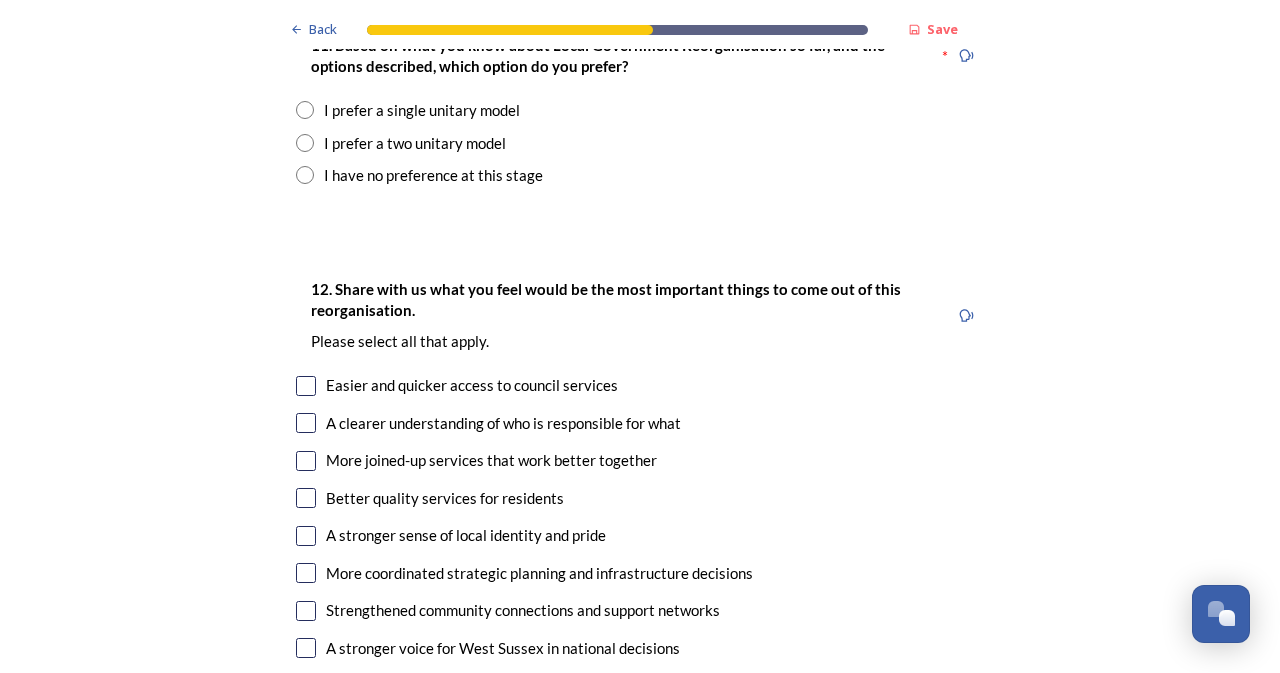 click at bounding box center (305, 143) 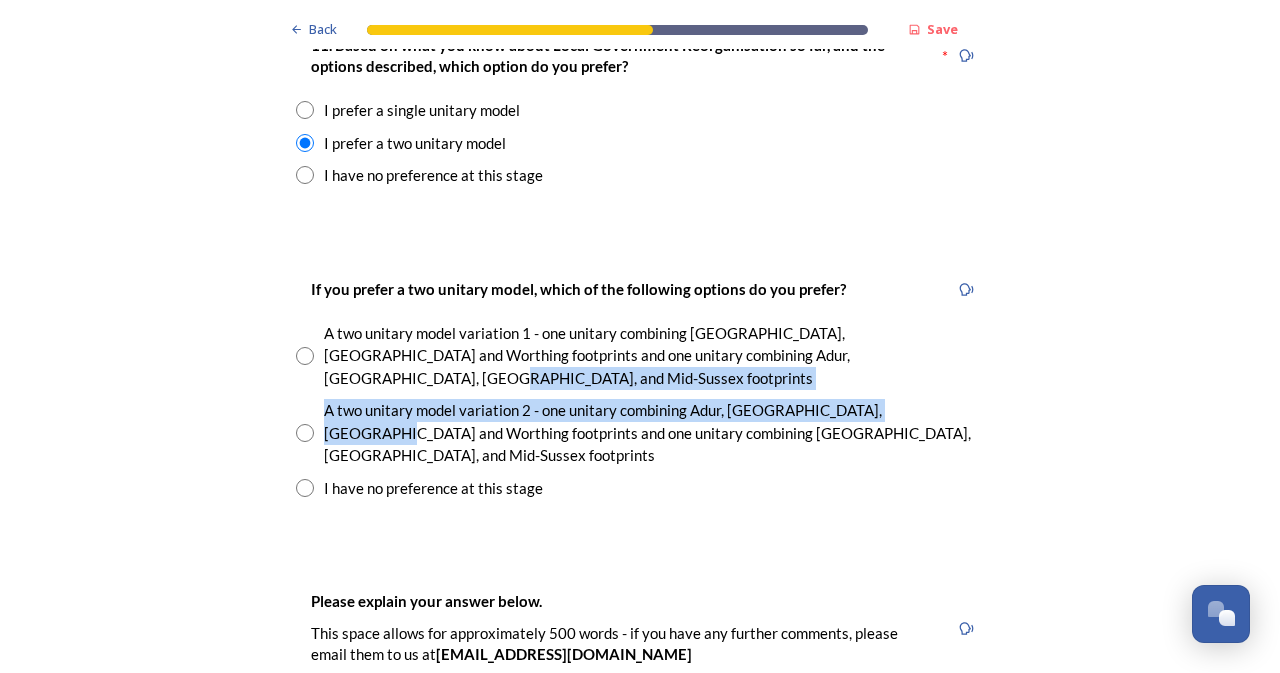 drag, startPoint x: 1262, startPoint y: 291, endPoint x: 1262, endPoint y: 317, distance: 26 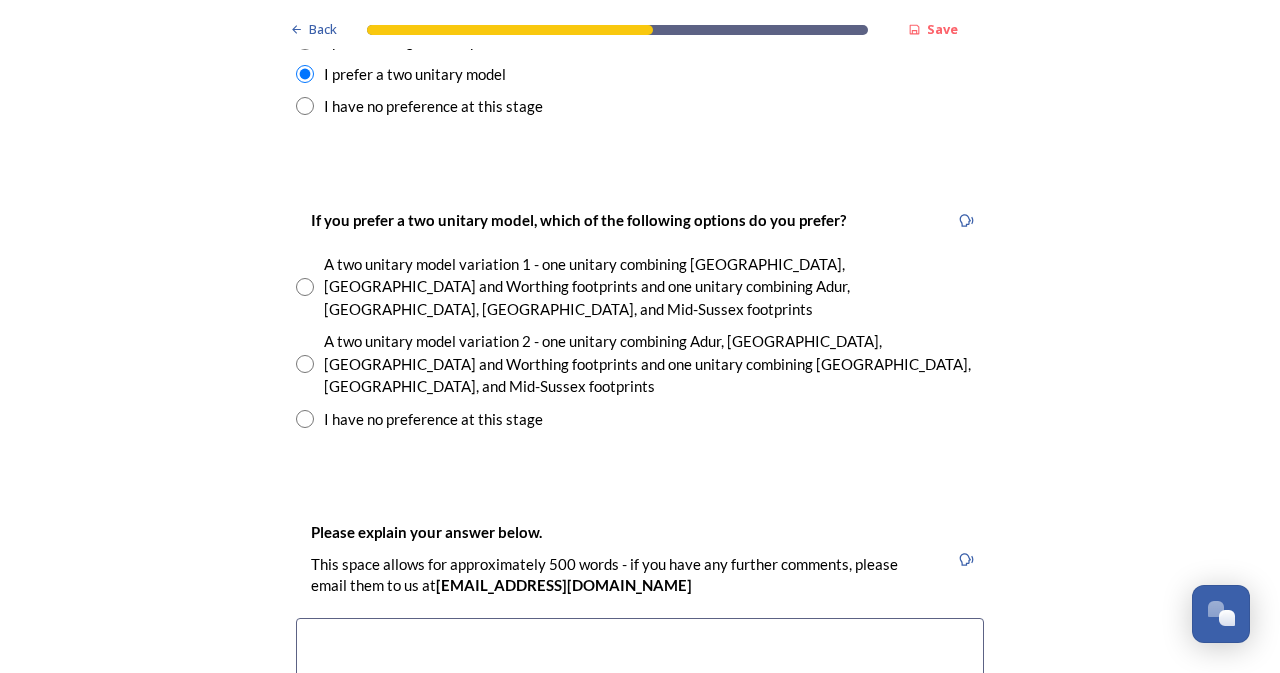 scroll, scrollTop: 2841, scrollLeft: 0, axis: vertical 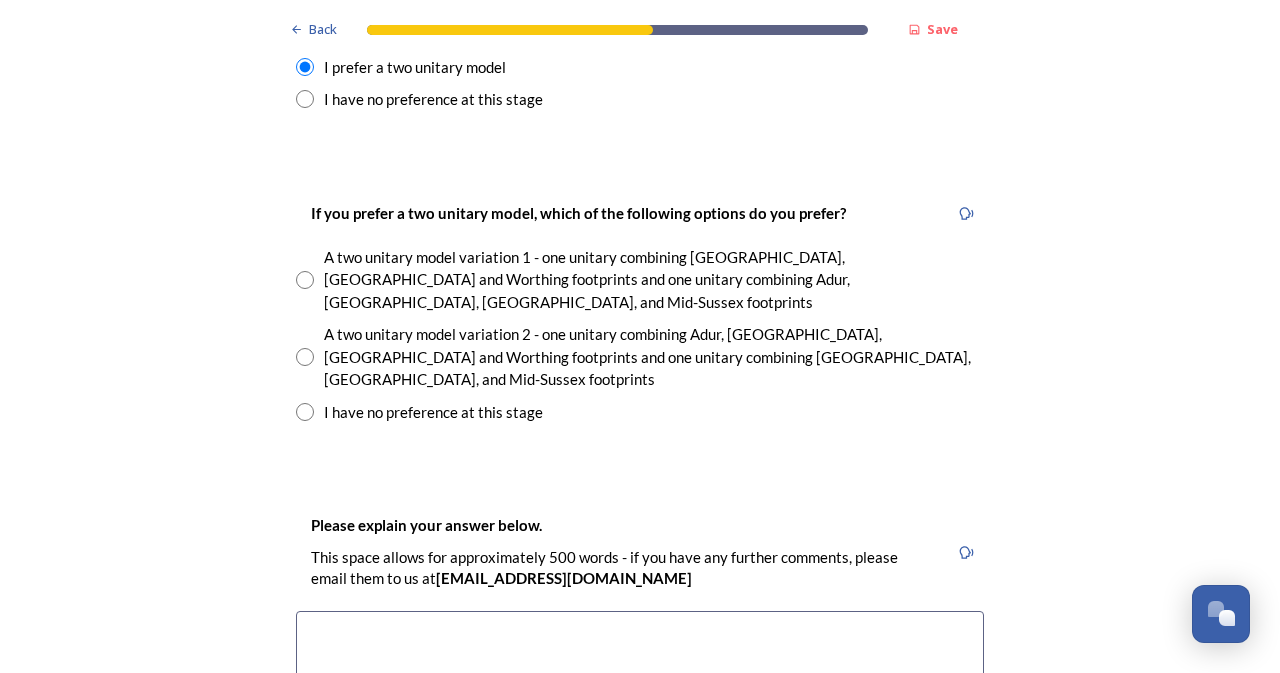 click at bounding box center [305, 280] 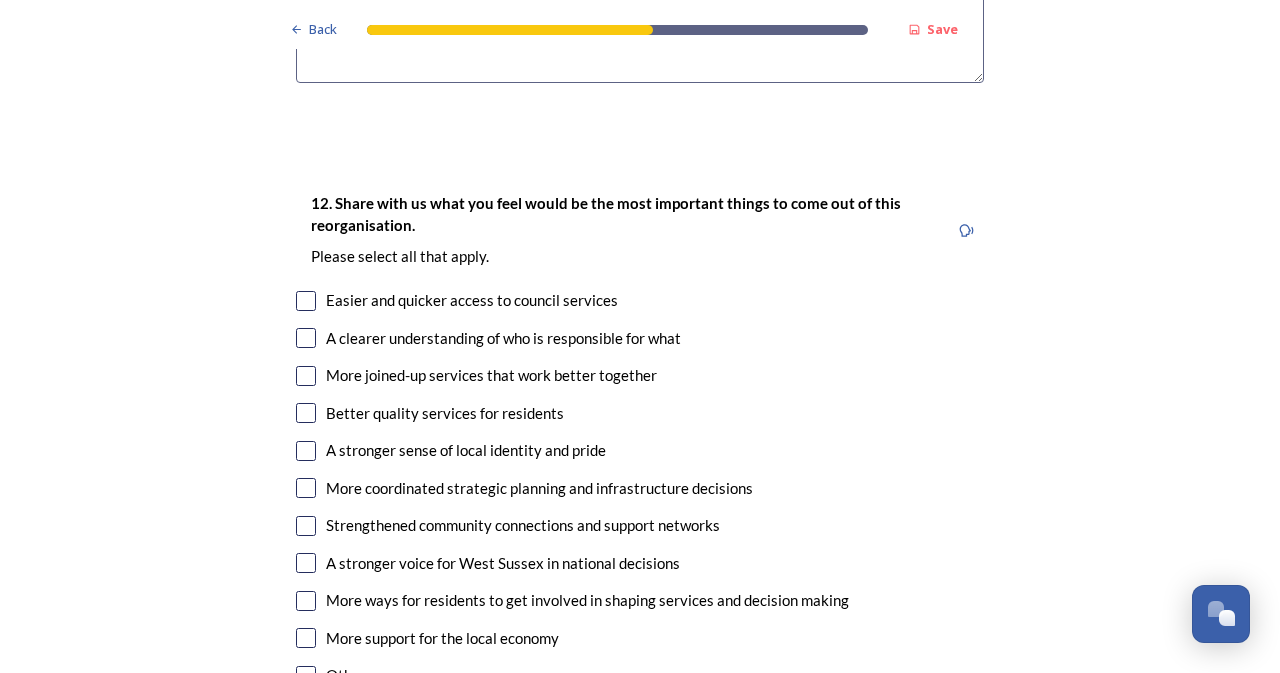 scroll, scrollTop: 3622, scrollLeft: 0, axis: vertical 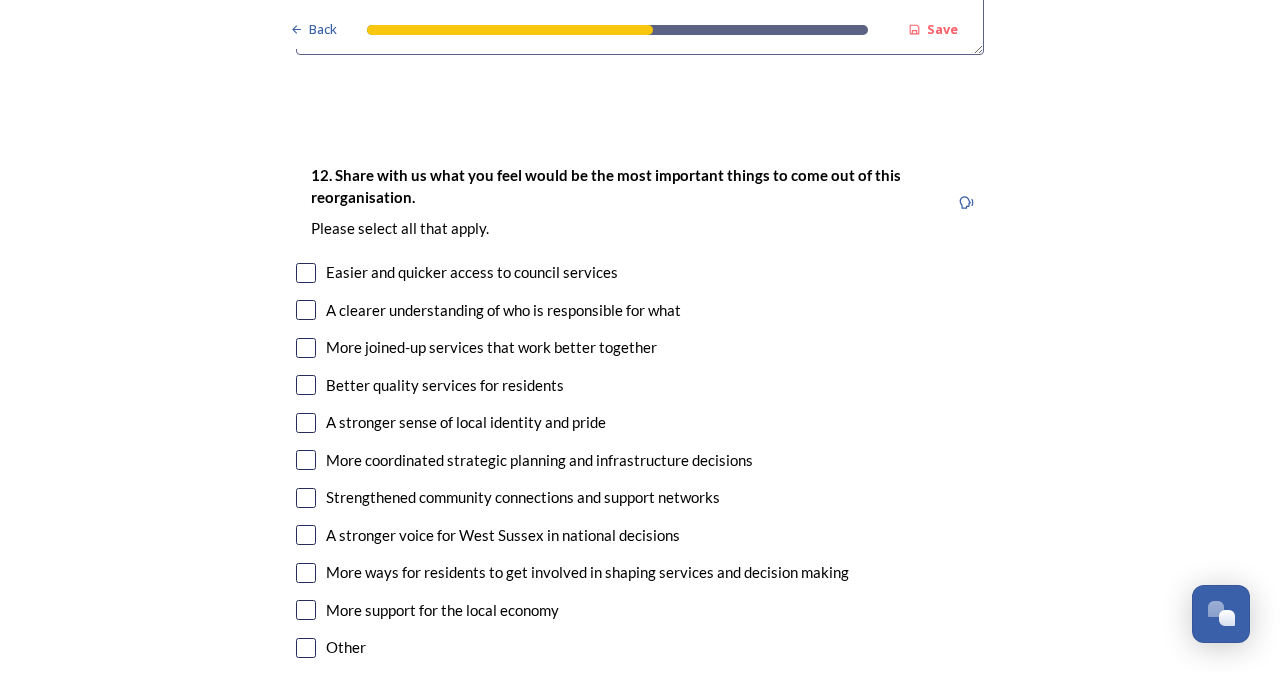 click at bounding box center (306, 385) 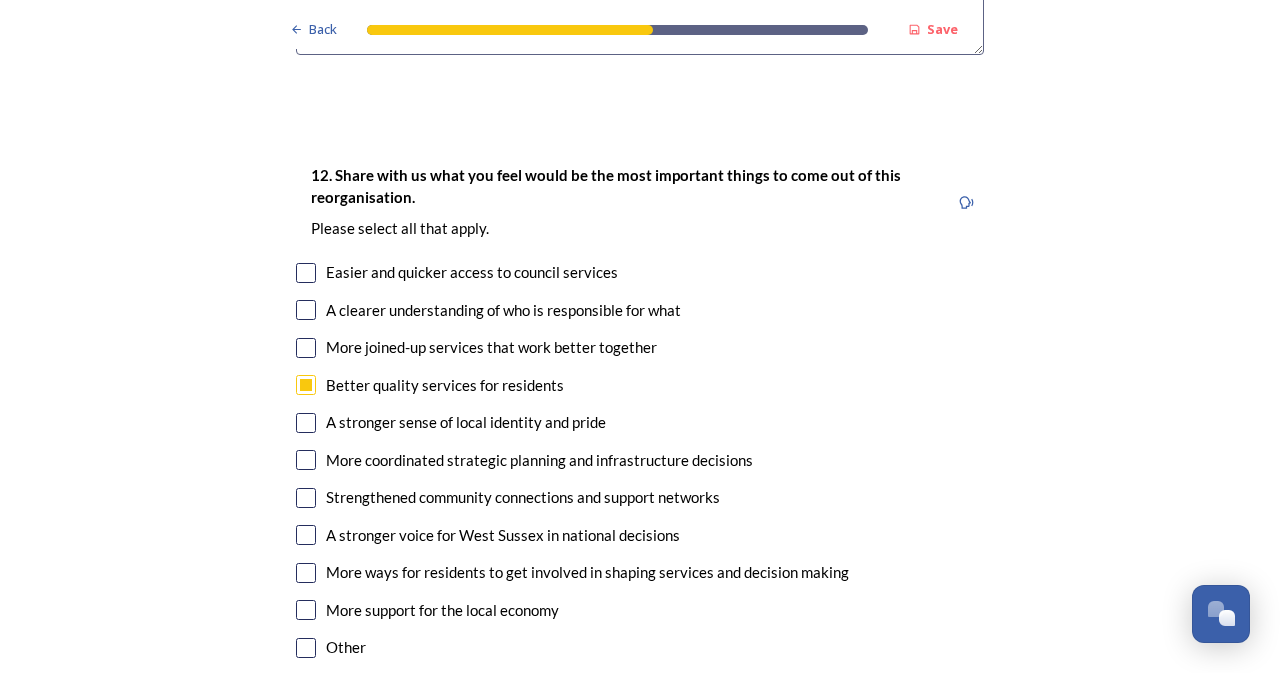 click at bounding box center [306, 460] 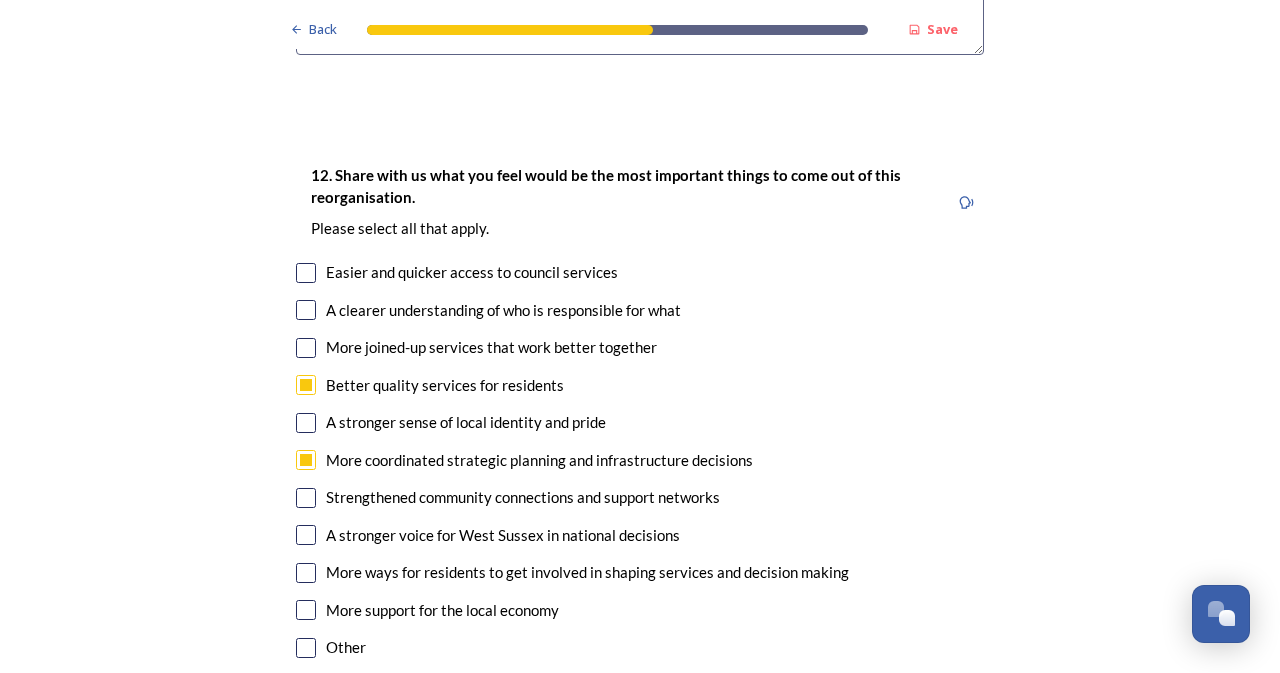 click at bounding box center [306, 348] 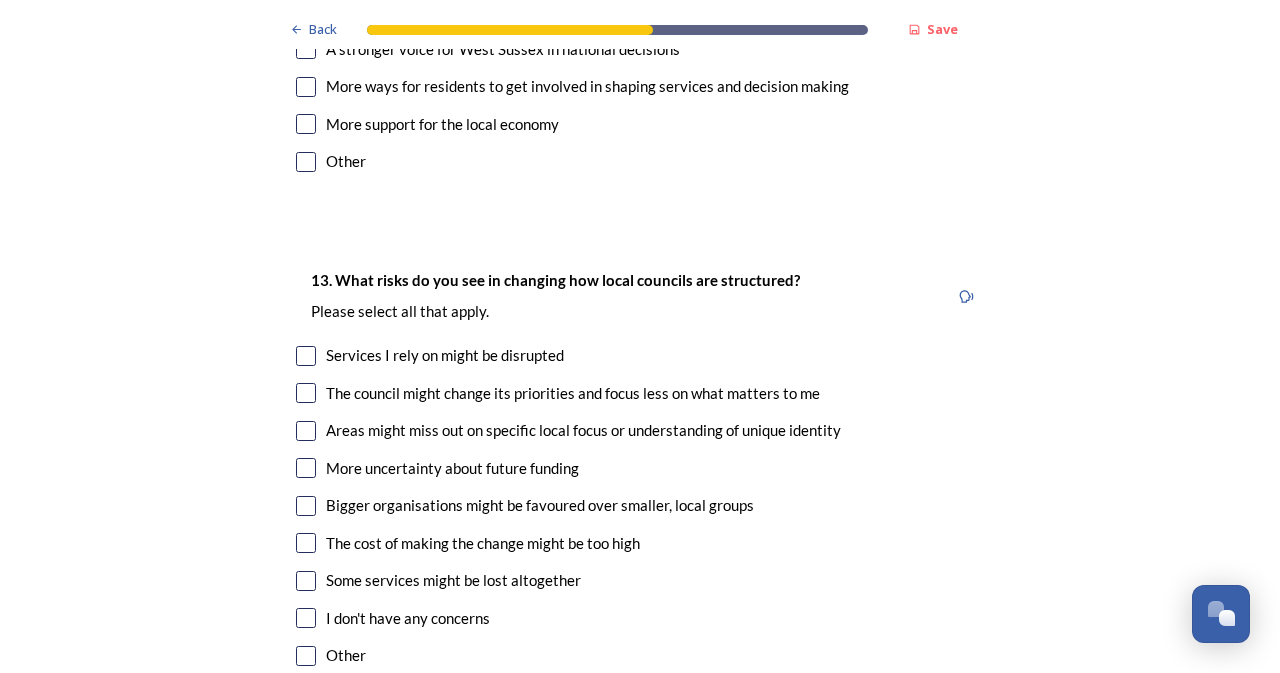 scroll, scrollTop: 4166, scrollLeft: 0, axis: vertical 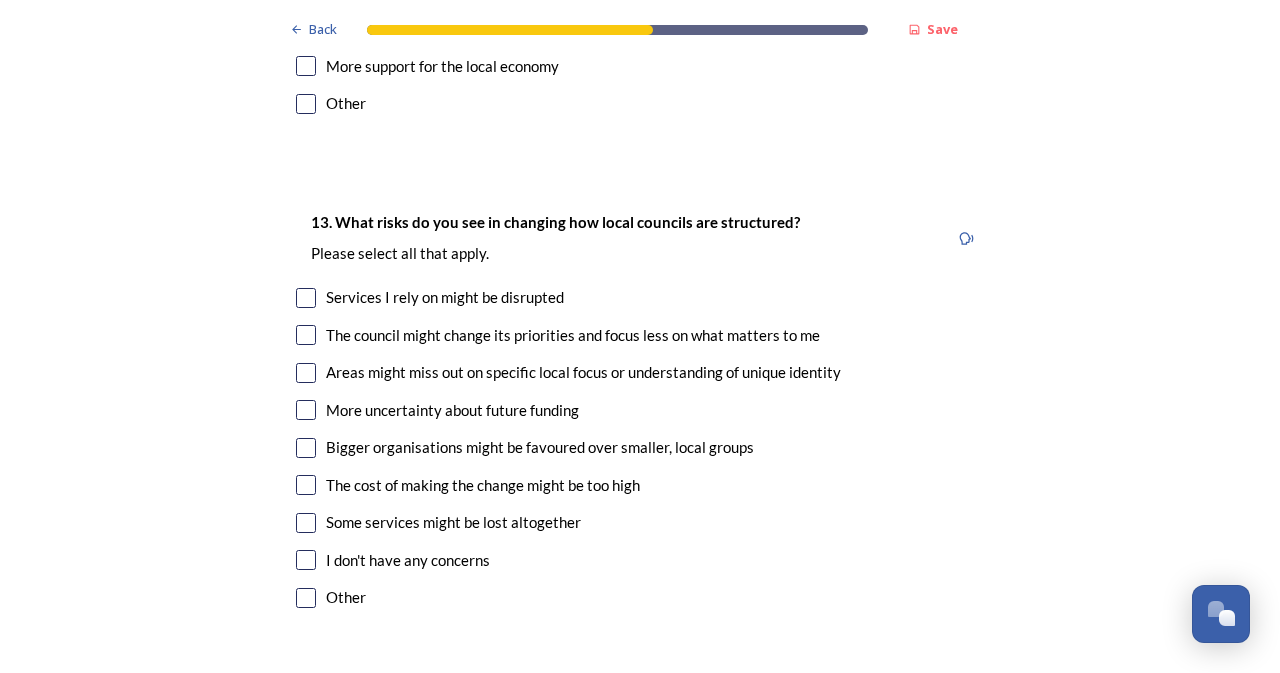 click at bounding box center [306, 373] 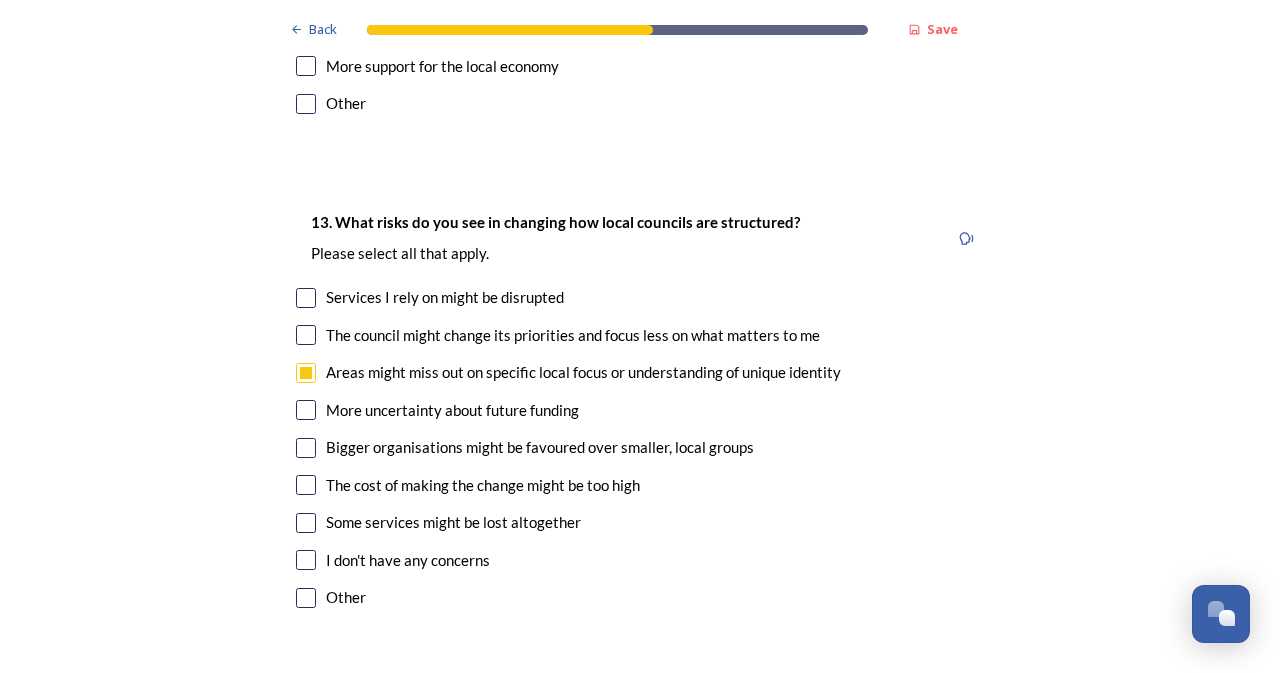 click at bounding box center [306, 410] 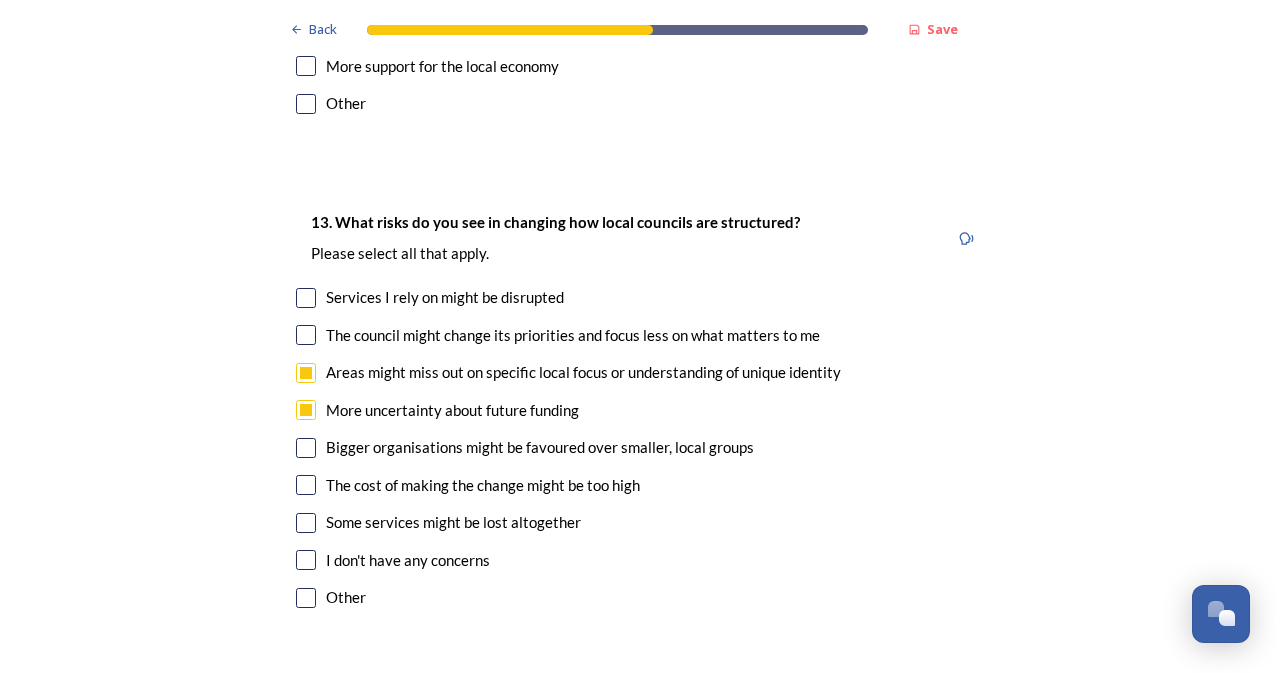 click at bounding box center [306, 335] 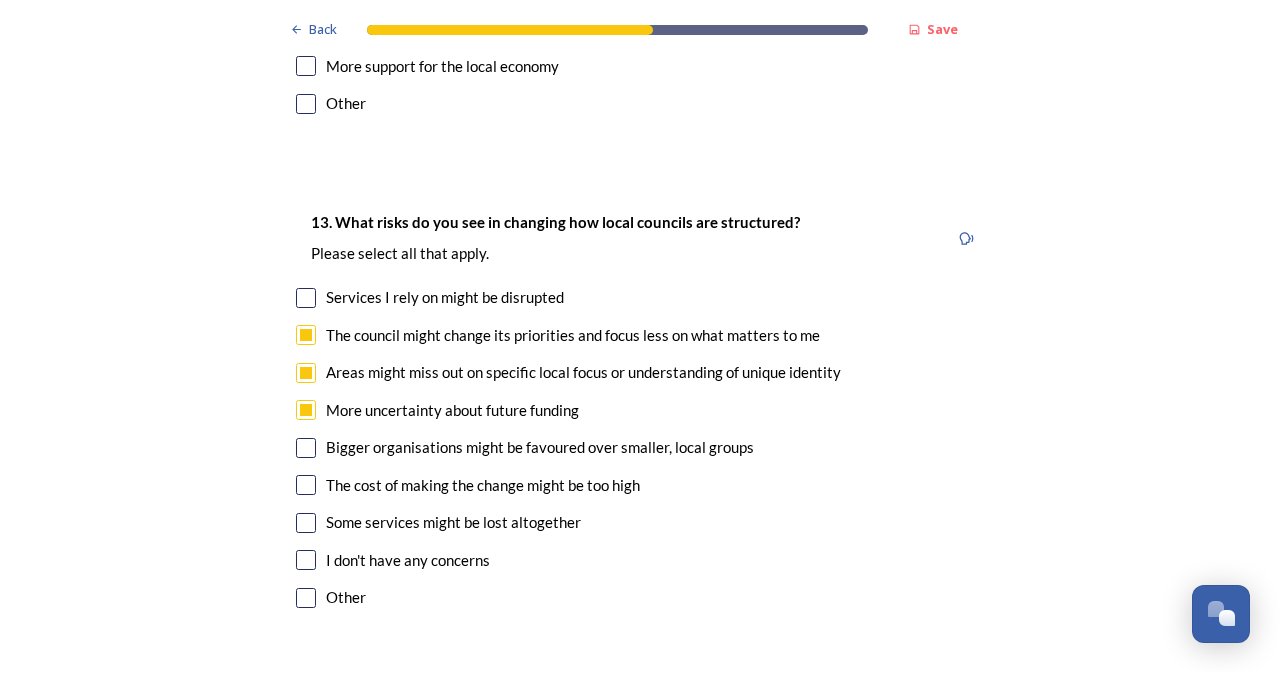 click at bounding box center (306, 485) 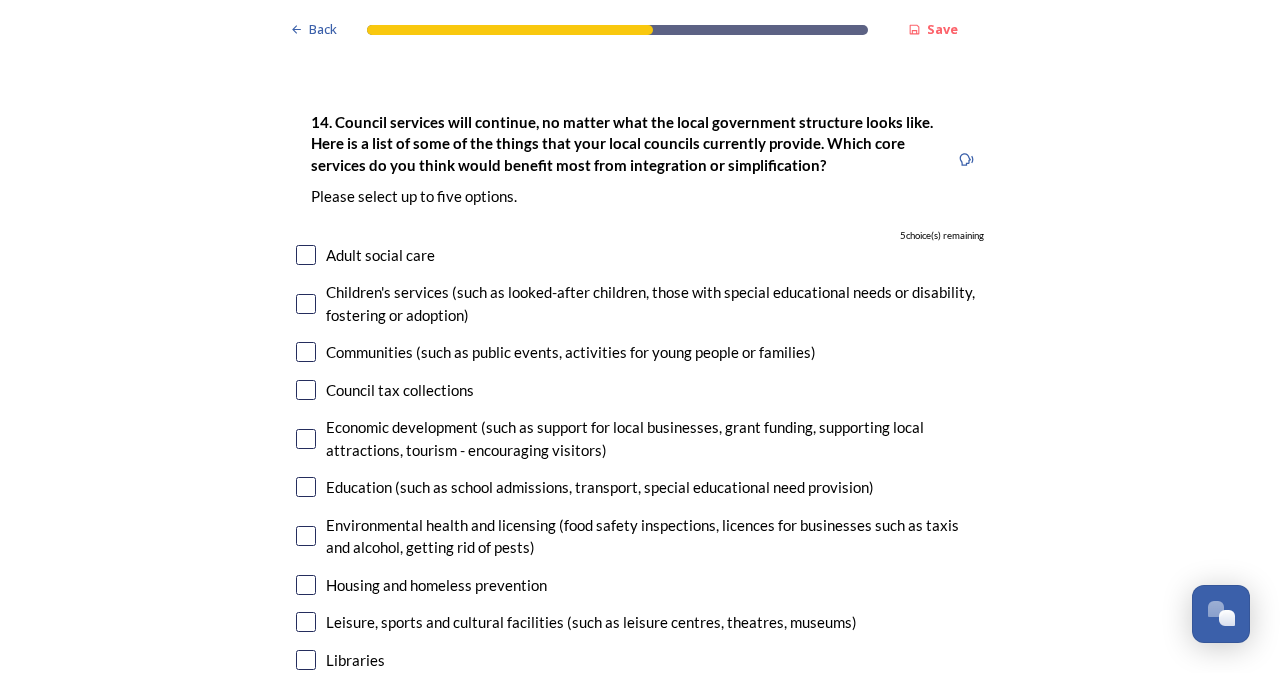 scroll, scrollTop: 4682, scrollLeft: 0, axis: vertical 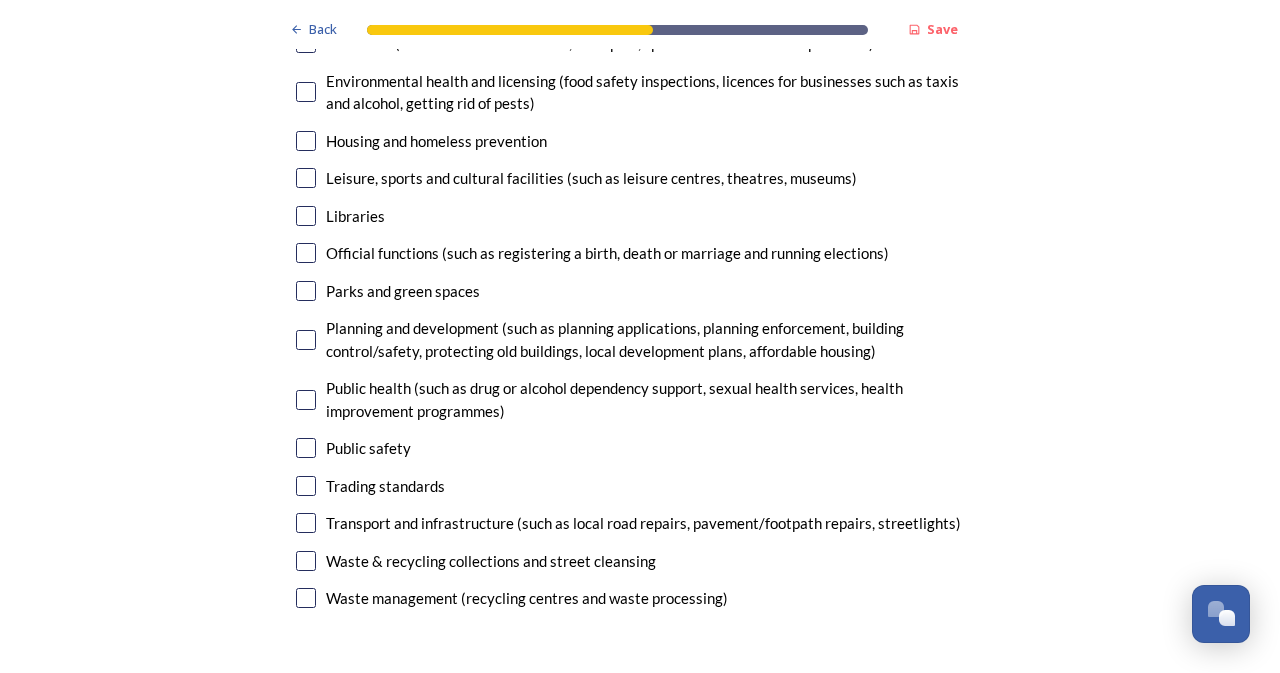 click at bounding box center [306, 523] 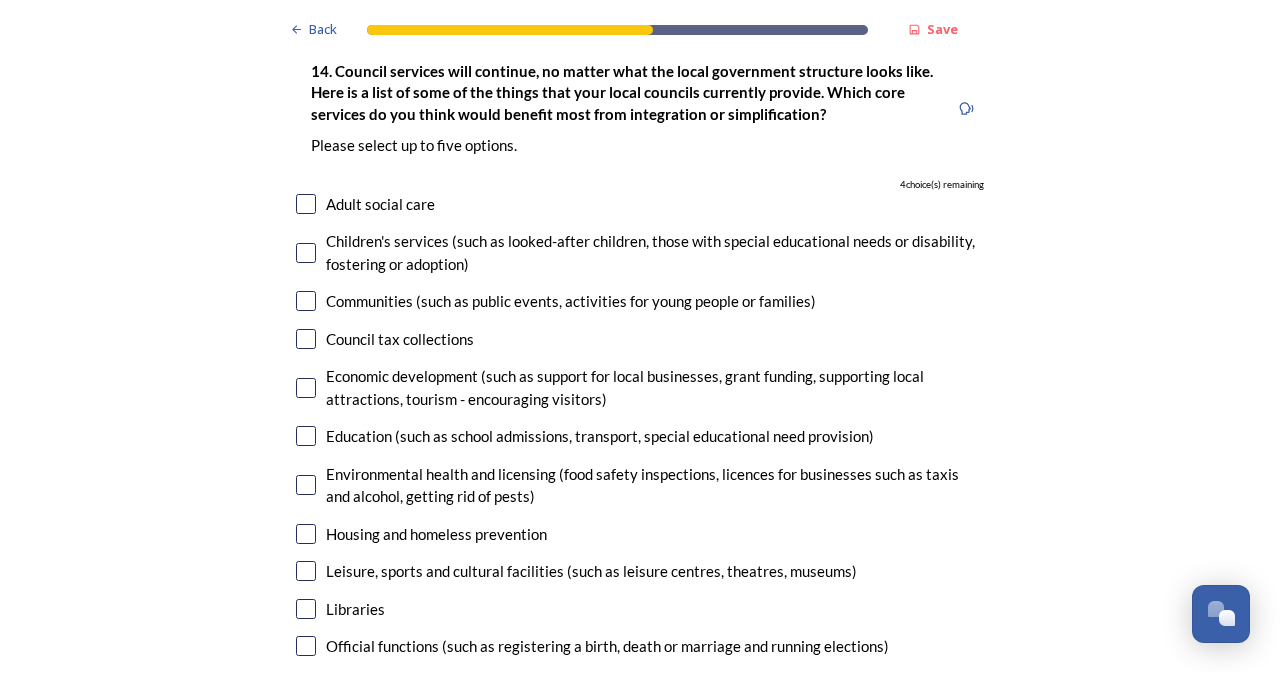 scroll, scrollTop: 4804, scrollLeft: 0, axis: vertical 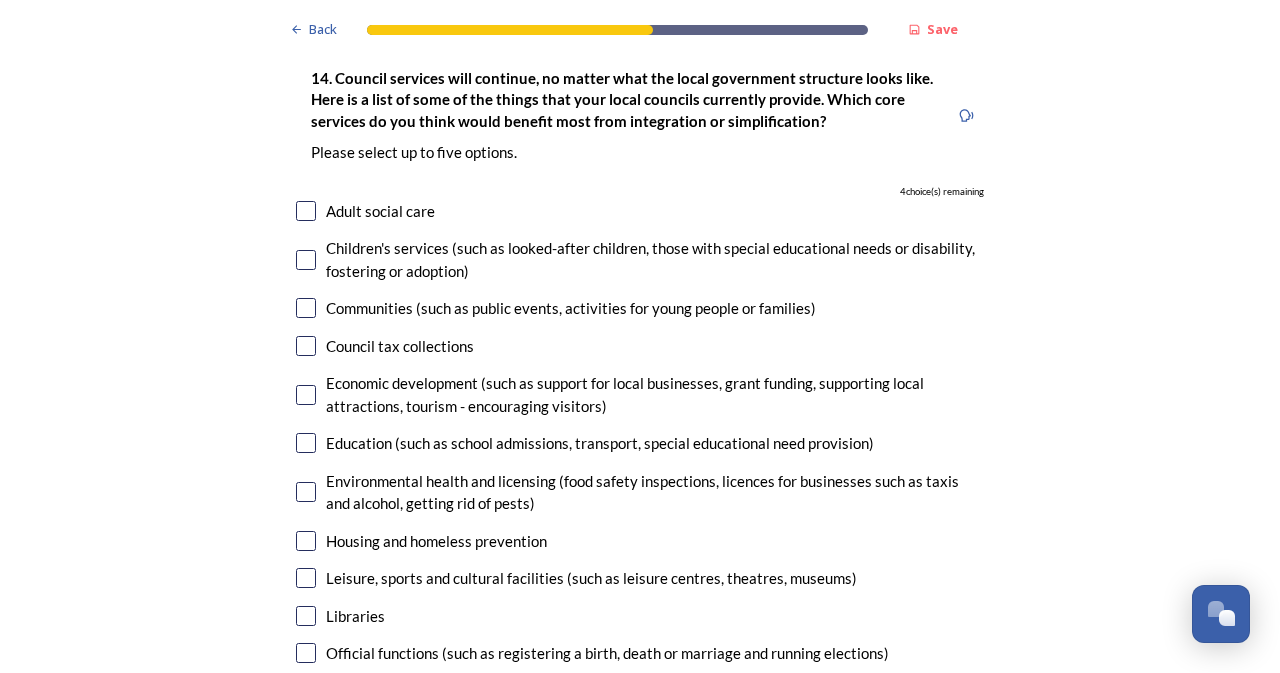 click at bounding box center (306, 260) 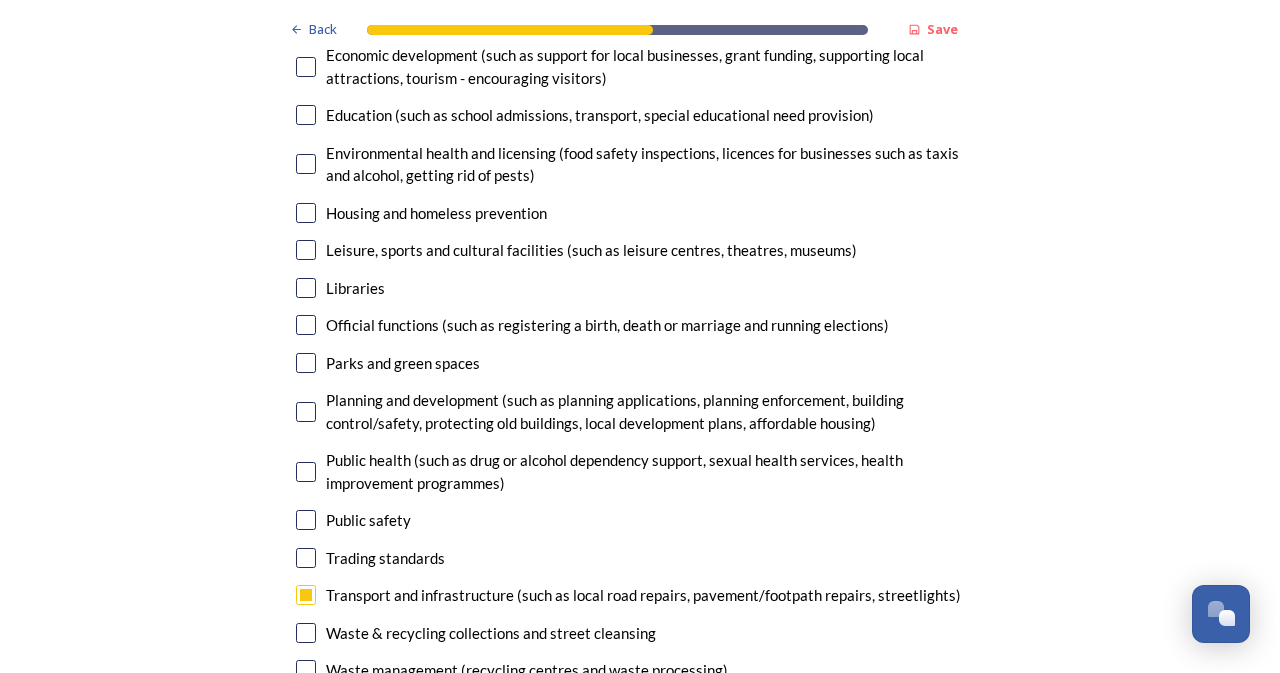 scroll, scrollTop: 5211, scrollLeft: 0, axis: vertical 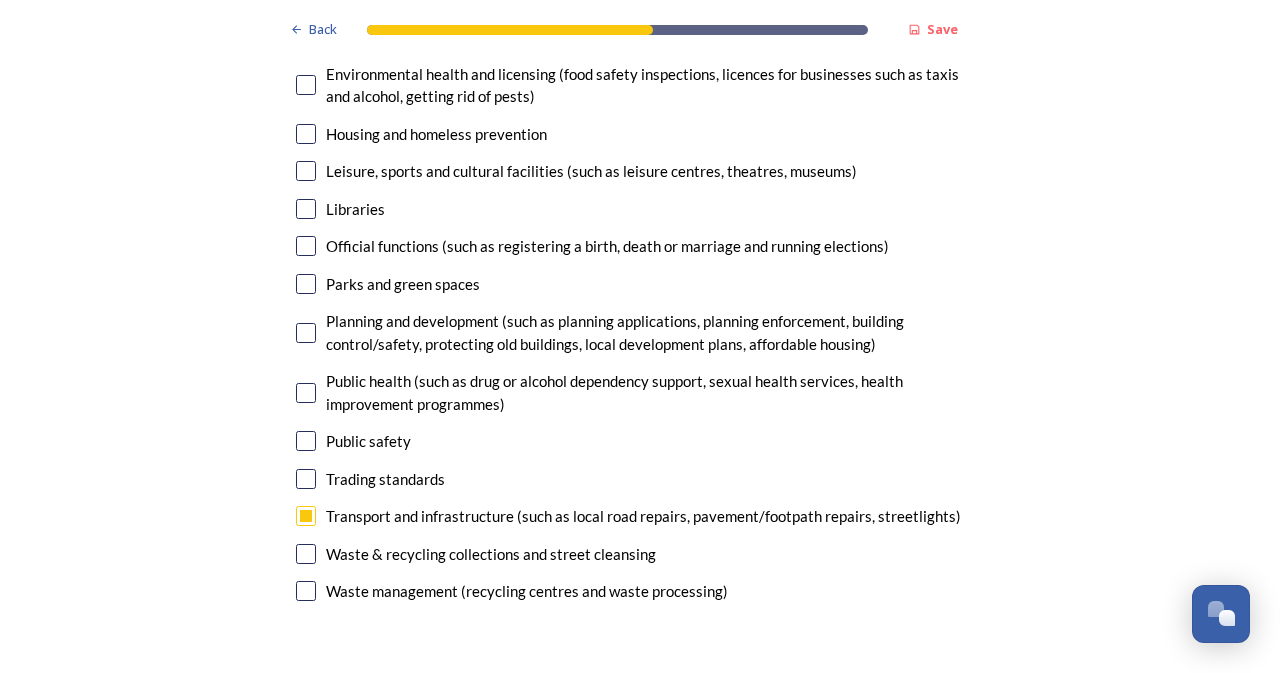 click at bounding box center [306, 333] 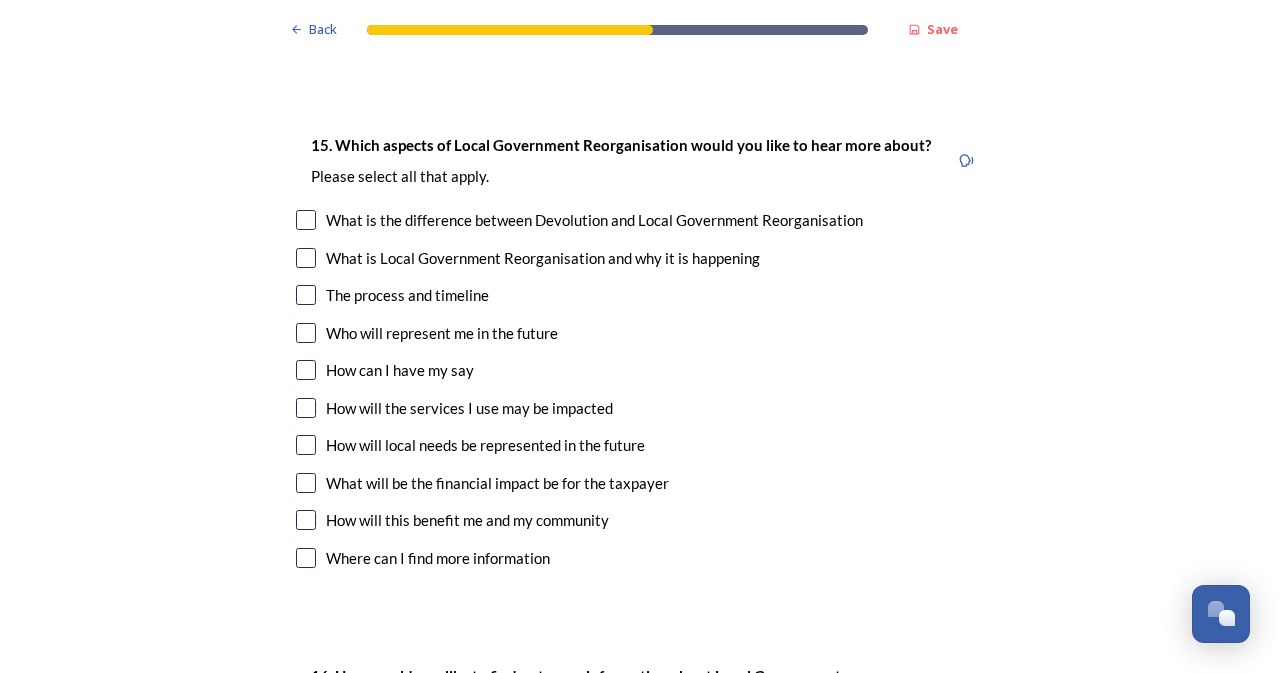 scroll, scrollTop: 5784, scrollLeft: 0, axis: vertical 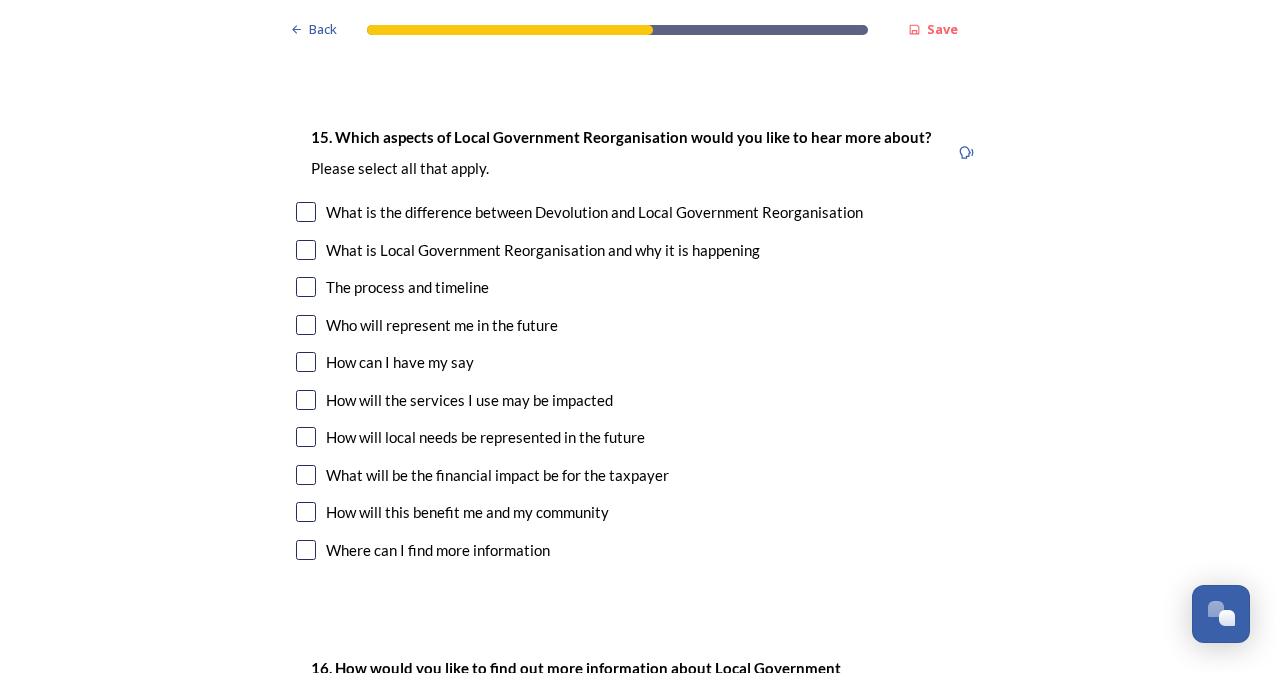 click at bounding box center (306, 475) 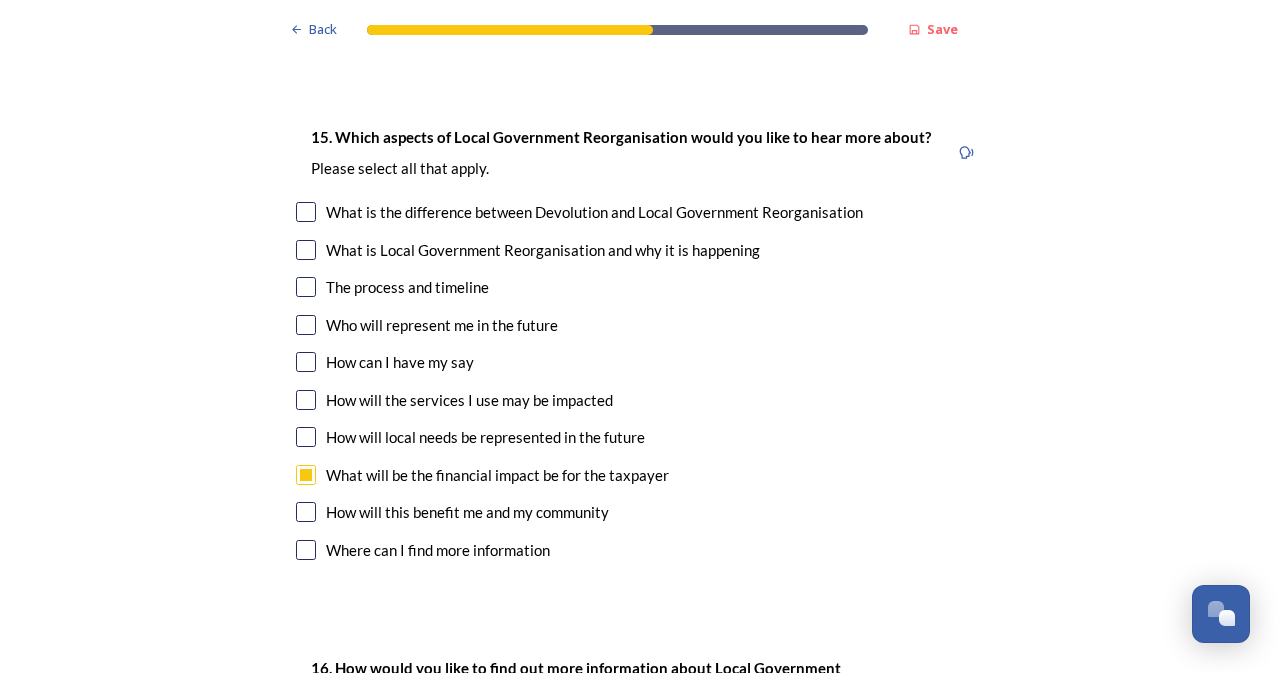 click at bounding box center [306, 512] 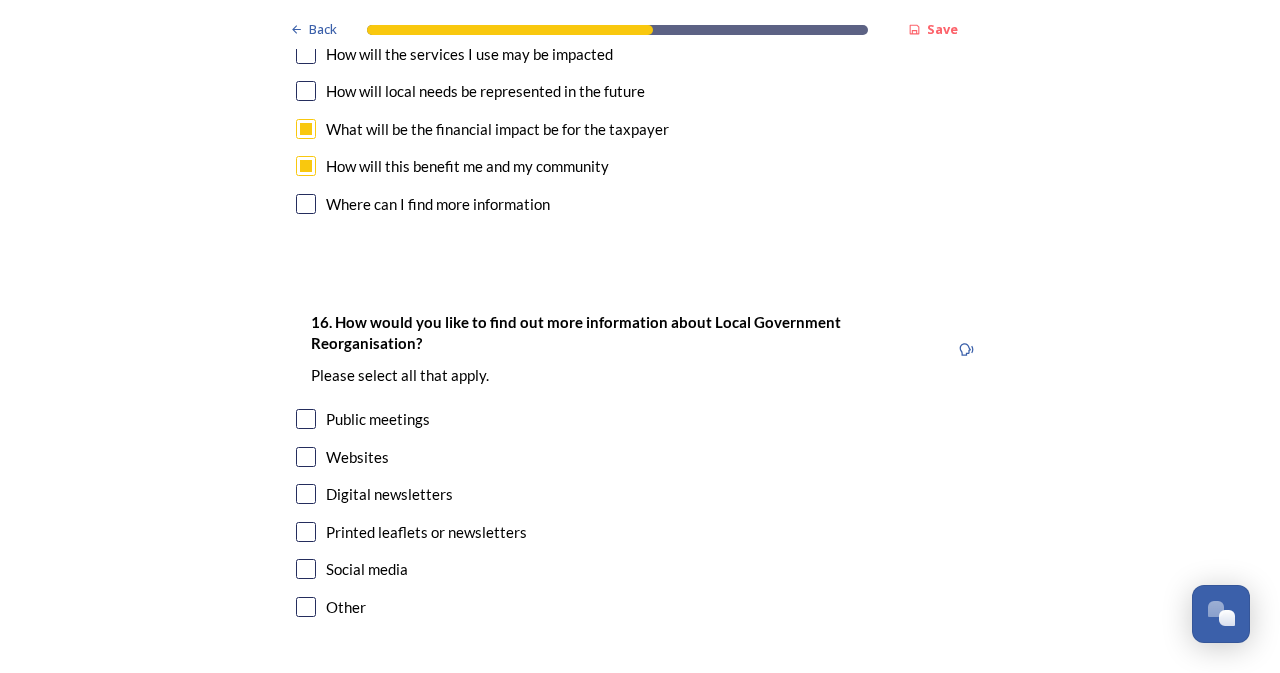 scroll, scrollTop: 6167, scrollLeft: 0, axis: vertical 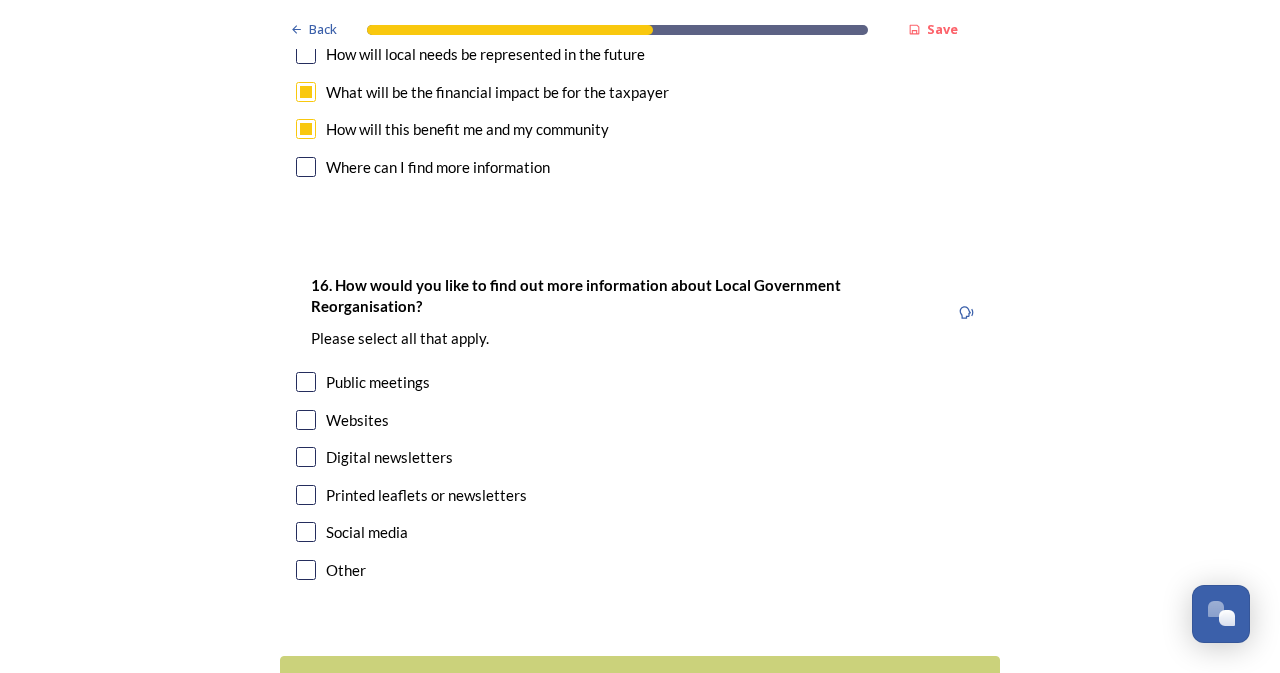 click at bounding box center [306, 420] 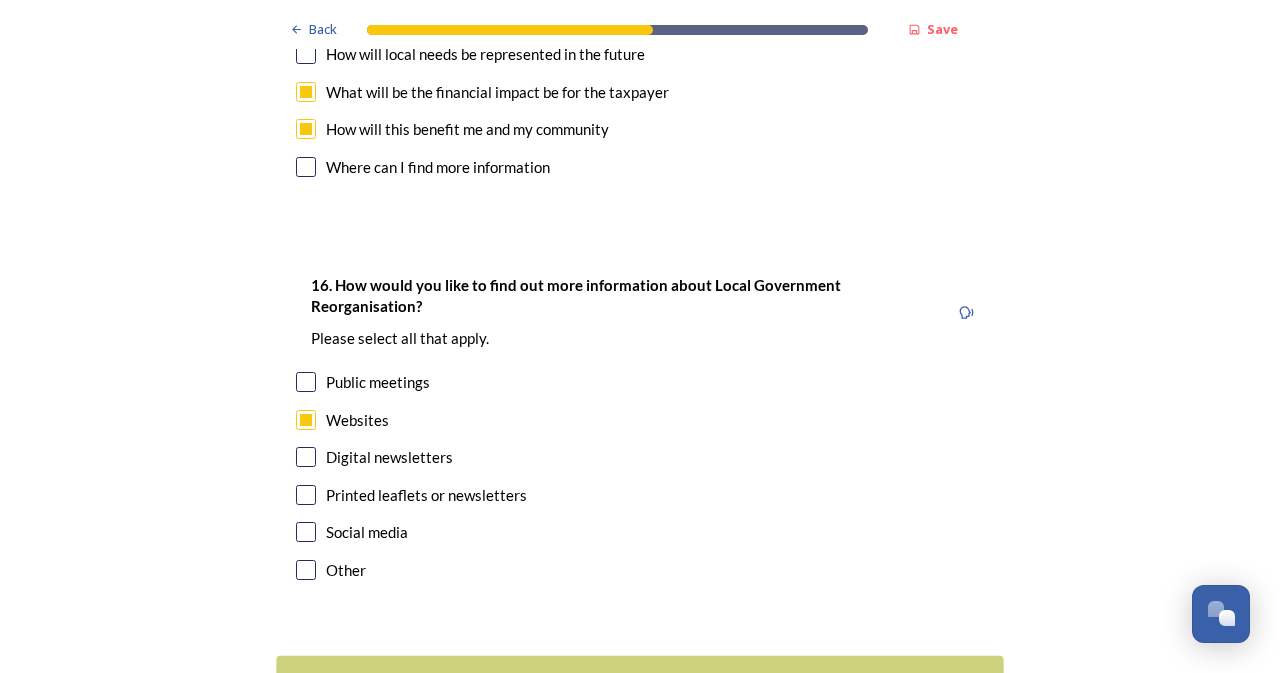 click on "Continue" at bounding box center [626, 680] 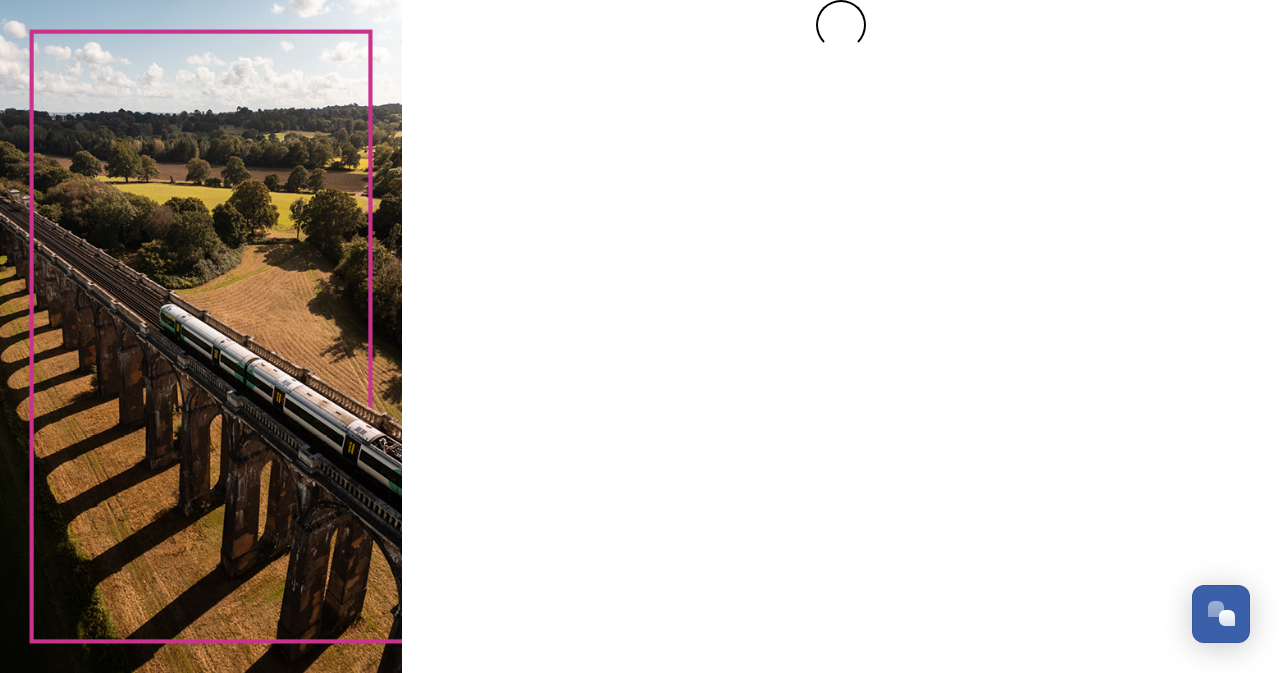 scroll, scrollTop: 0, scrollLeft: 0, axis: both 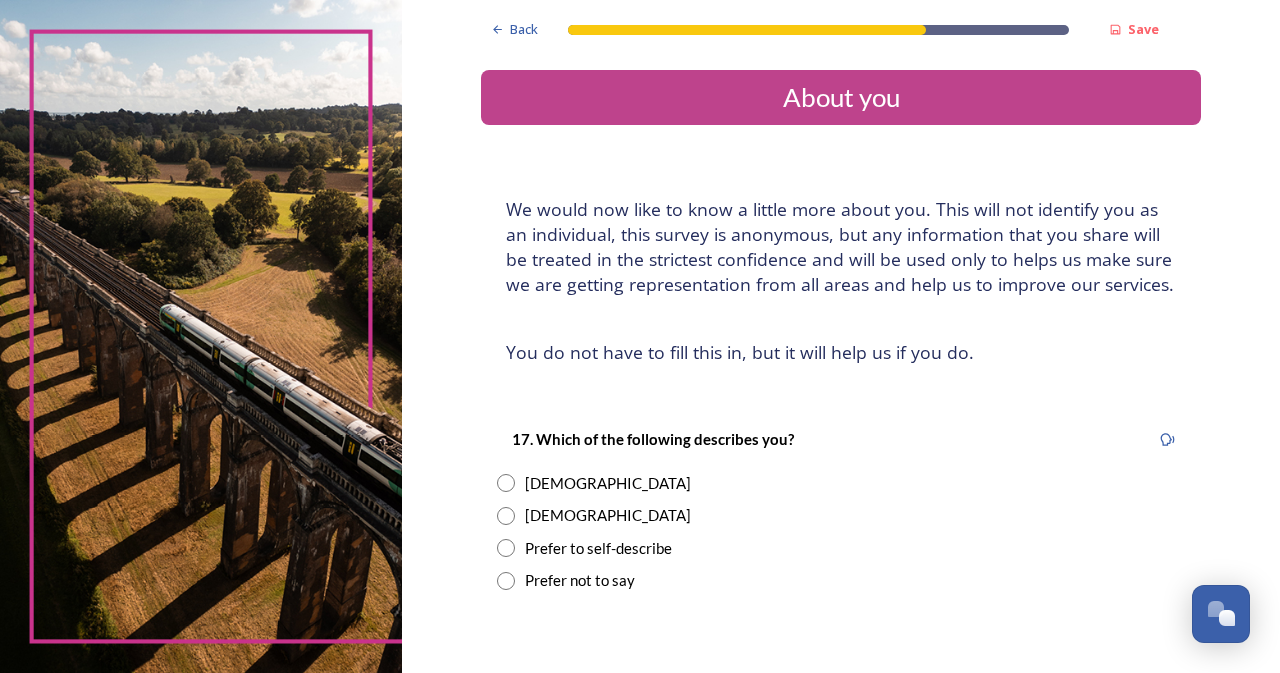 click at bounding box center [506, 516] 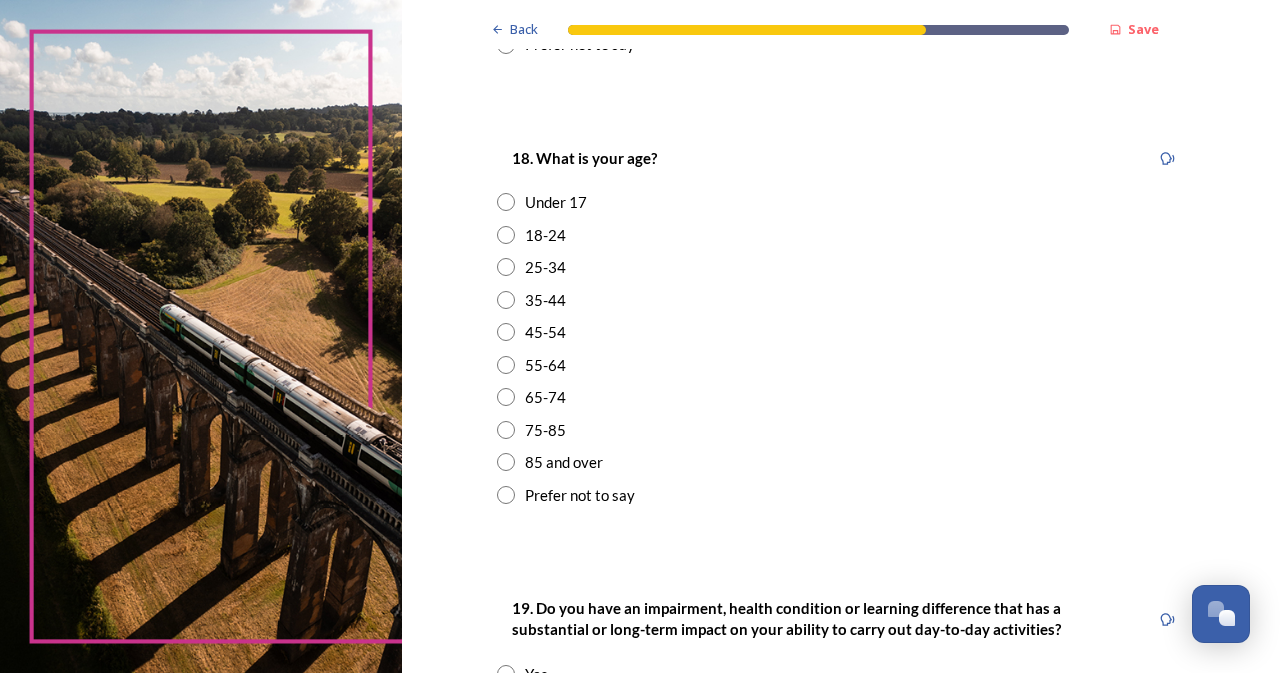 scroll, scrollTop: 557, scrollLeft: 0, axis: vertical 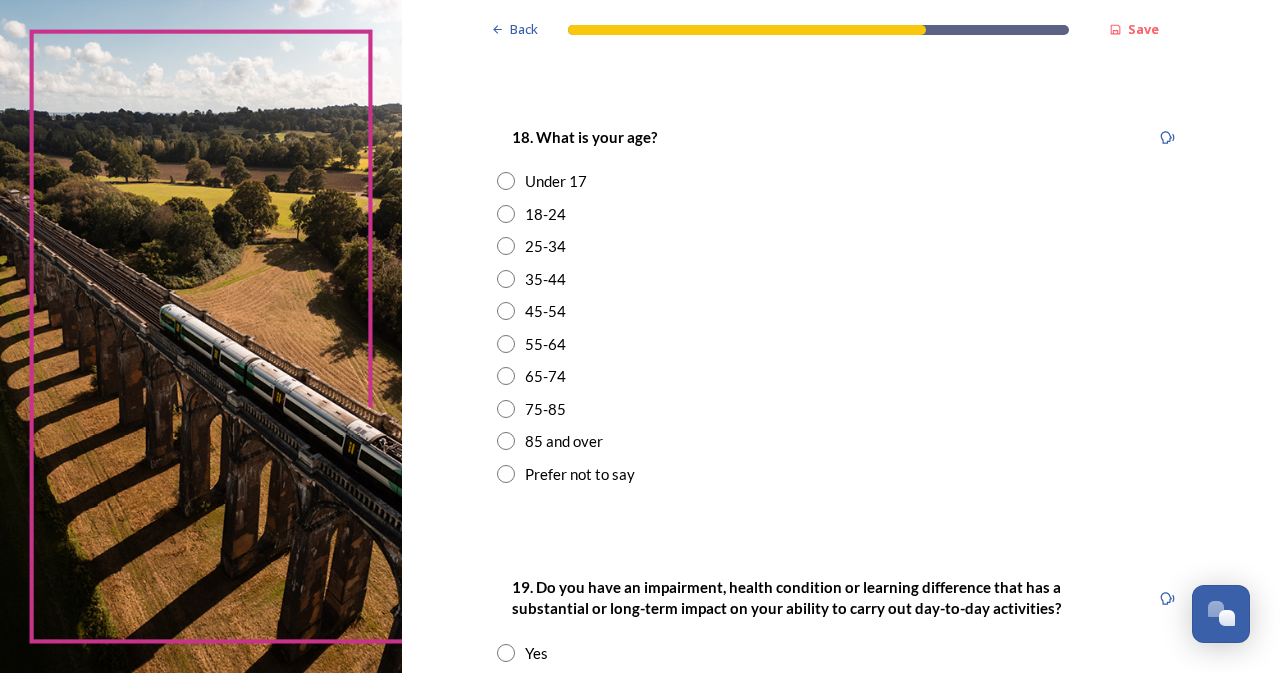 click at bounding box center [506, 311] 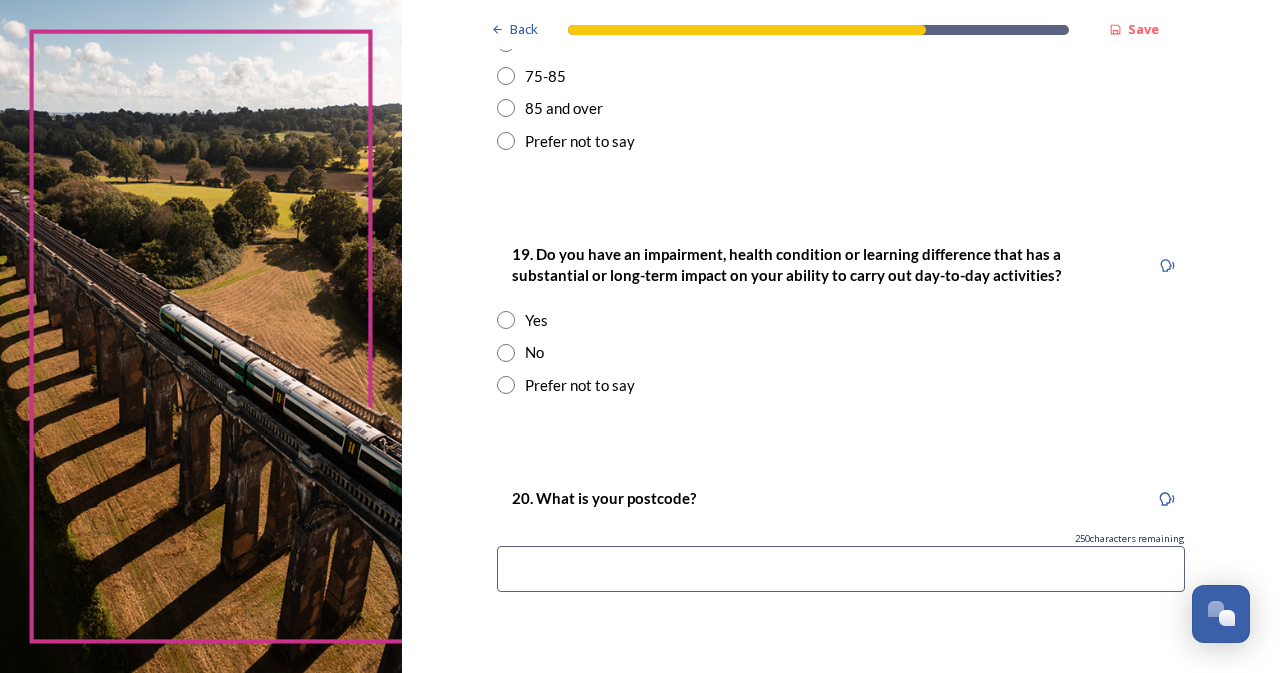 scroll, scrollTop: 898, scrollLeft: 0, axis: vertical 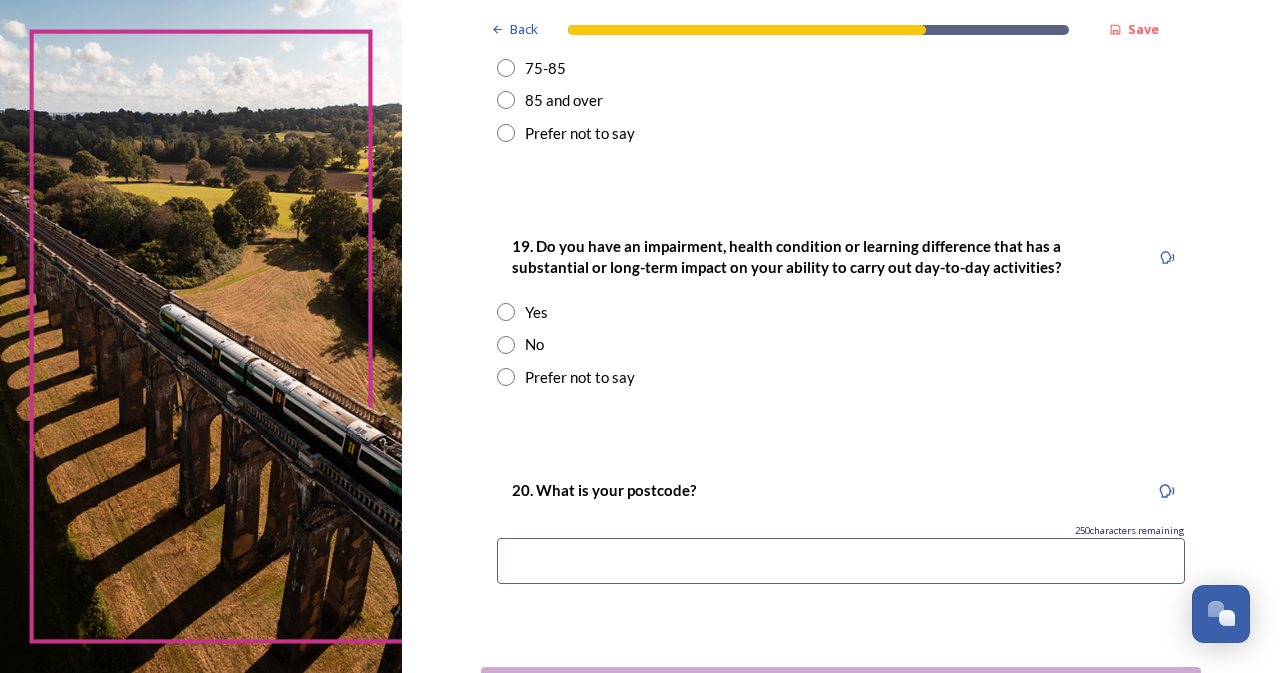 click at bounding box center (506, 345) 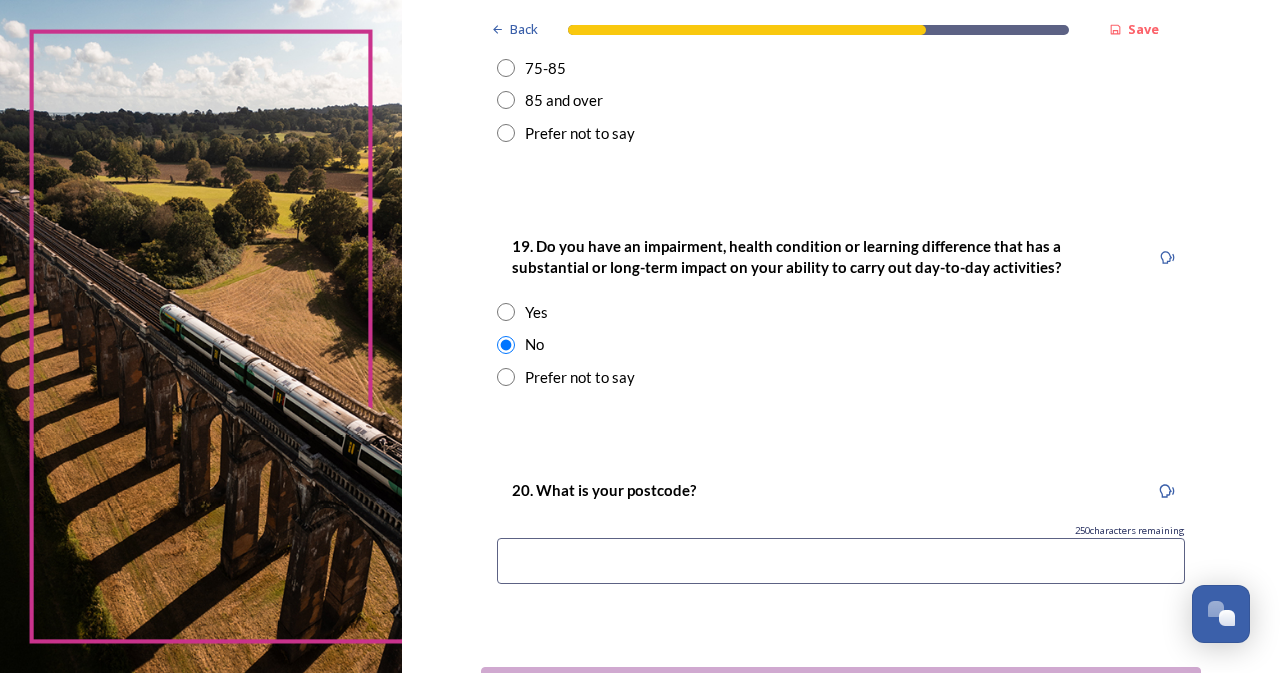 click at bounding box center [841, 561] 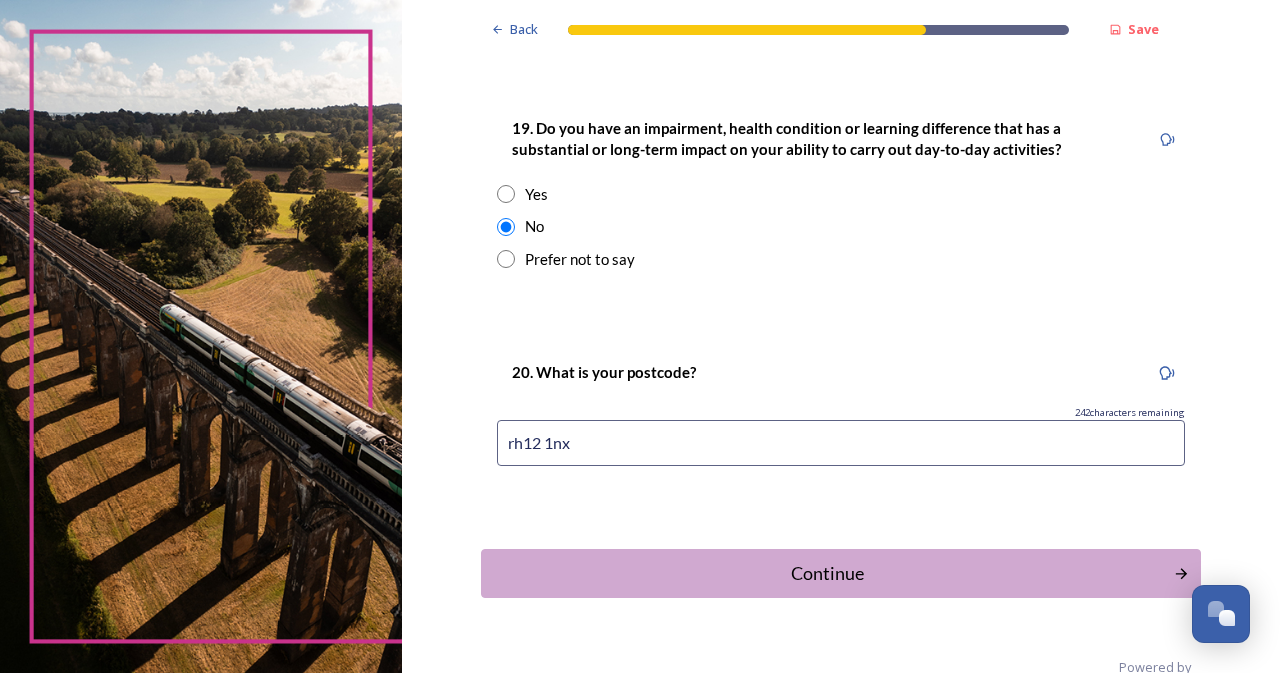scroll, scrollTop: 1055, scrollLeft: 0, axis: vertical 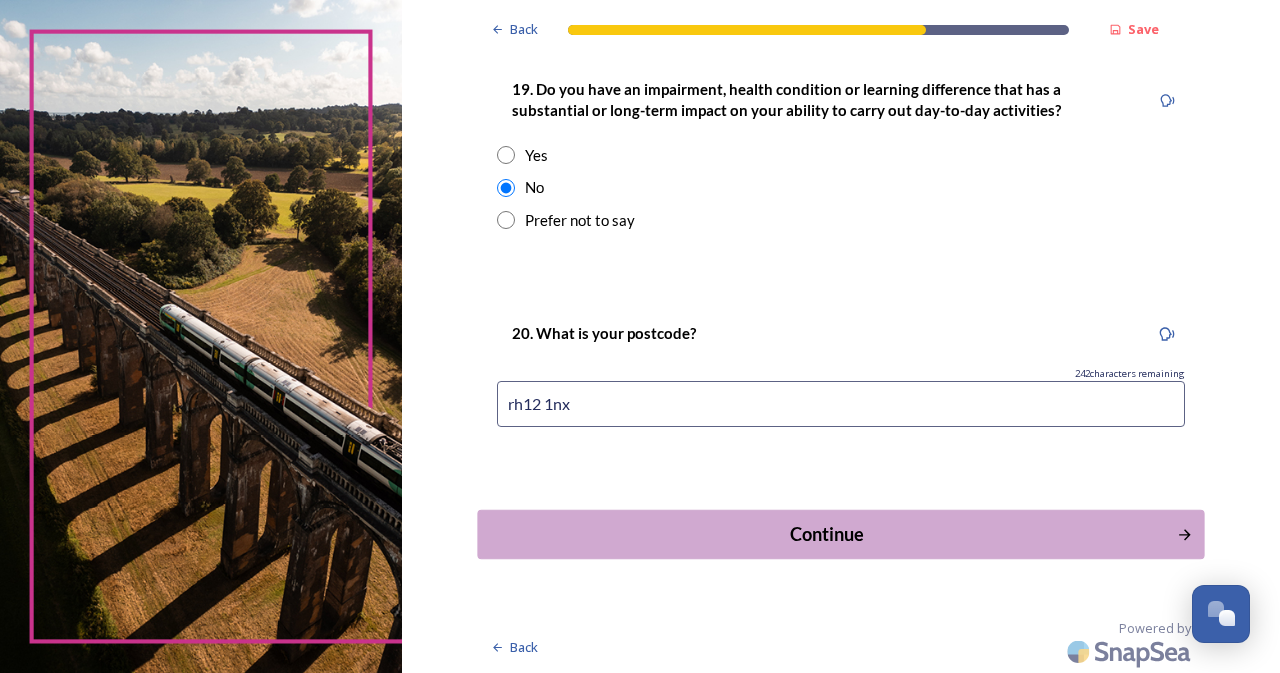 type on "rh12 1nx" 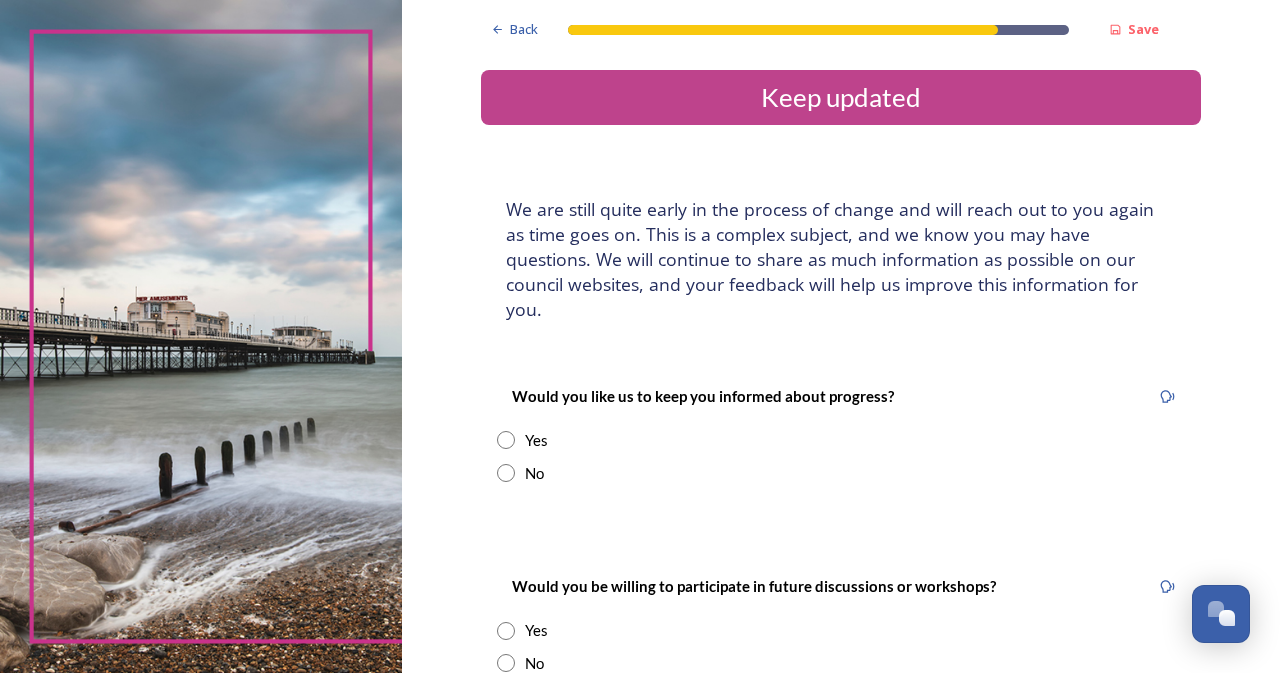 click at bounding box center [506, 473] 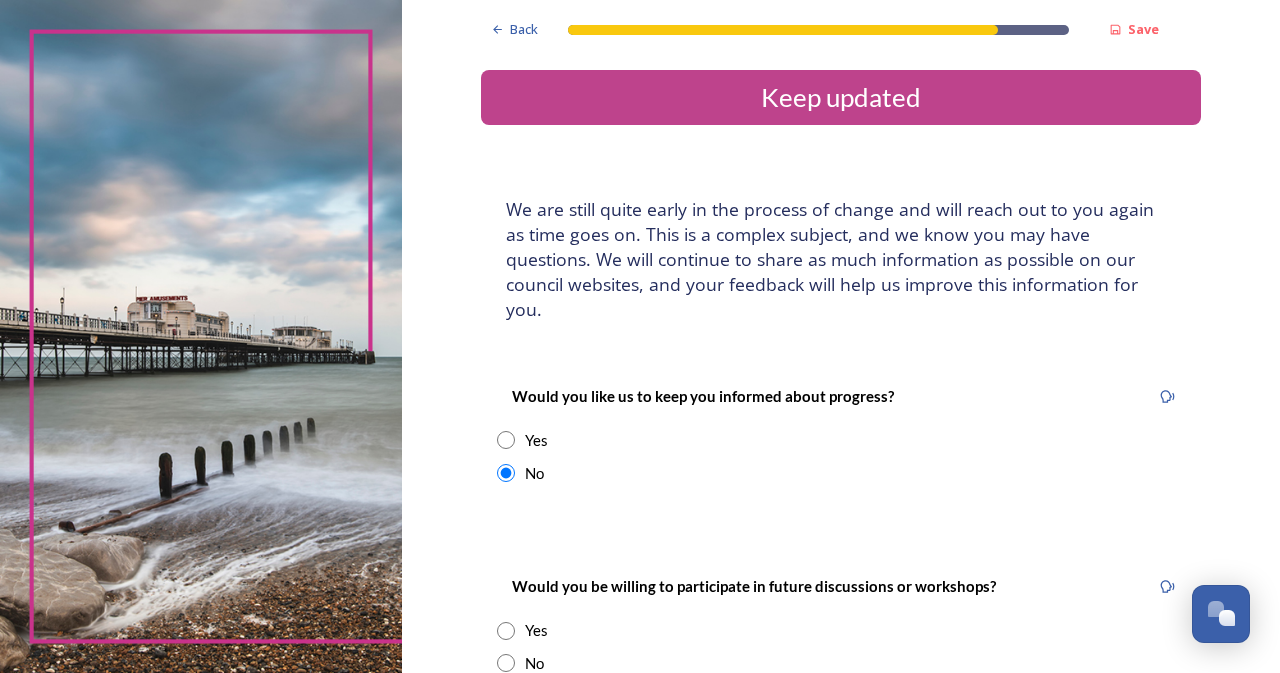 click at bounding box center (506, 663) 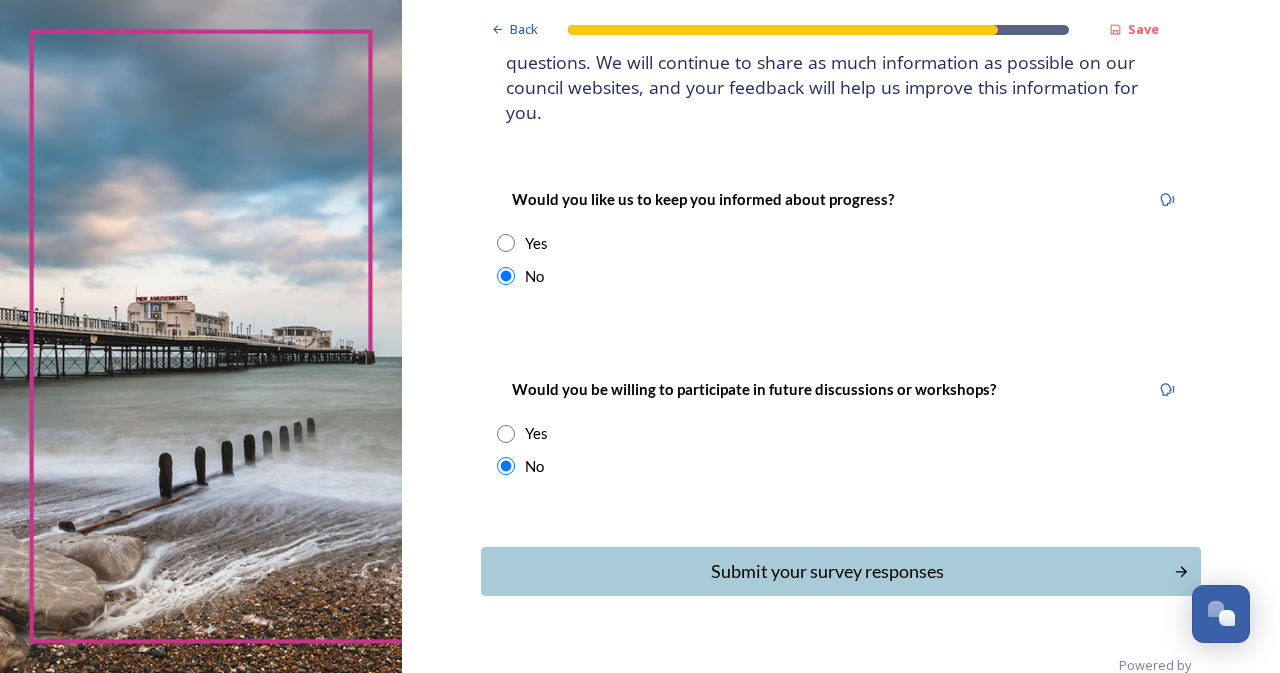 scroll, scrollTop: 210, scrollLeft: 0, axis: vertical 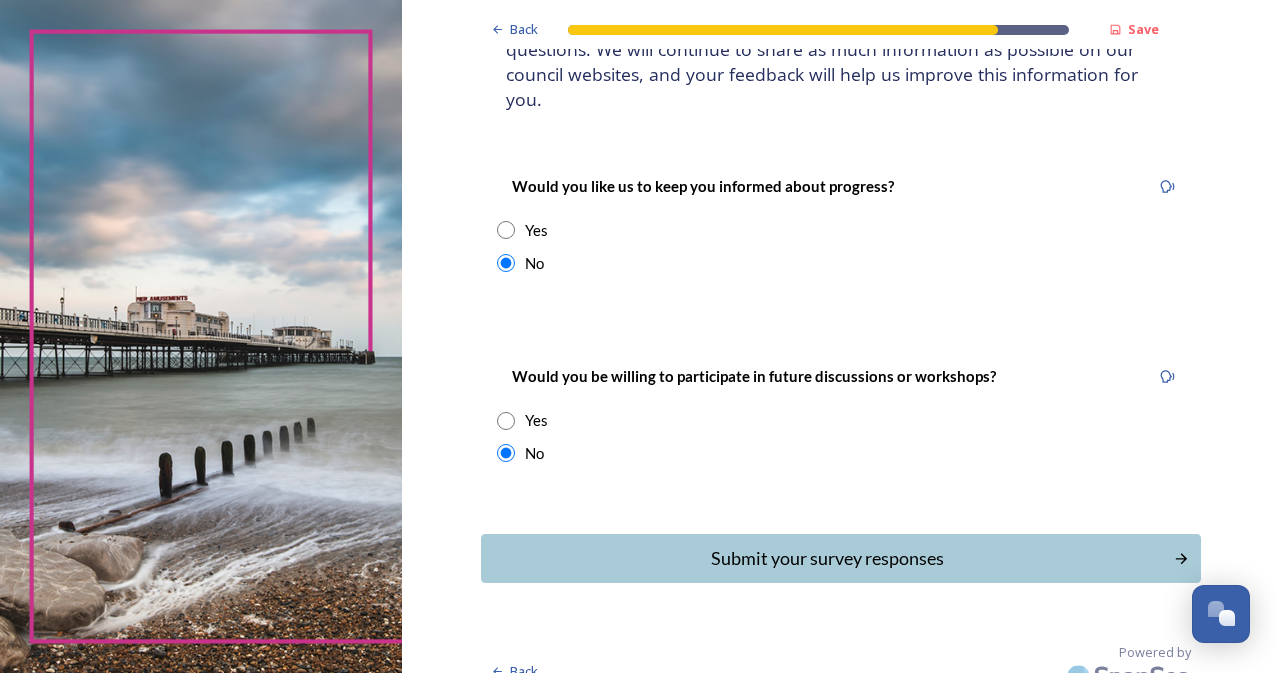 click at bounding box center [506, 230] 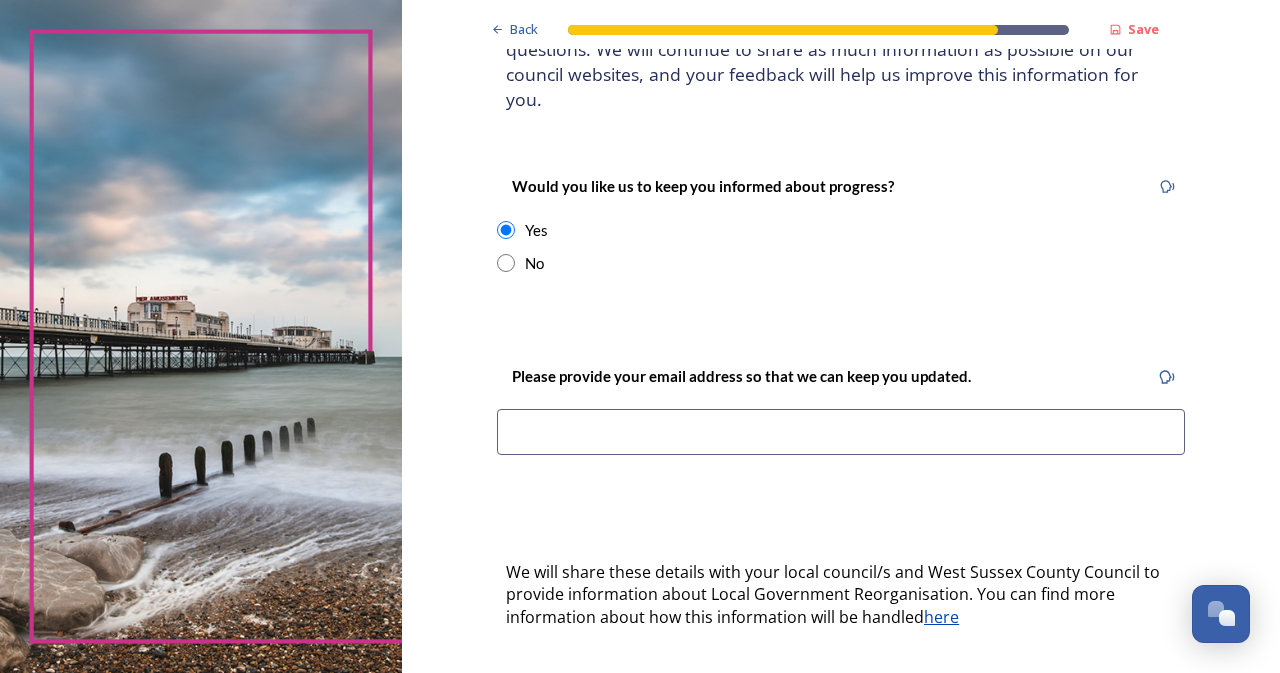click at bounding box center (506, 263) 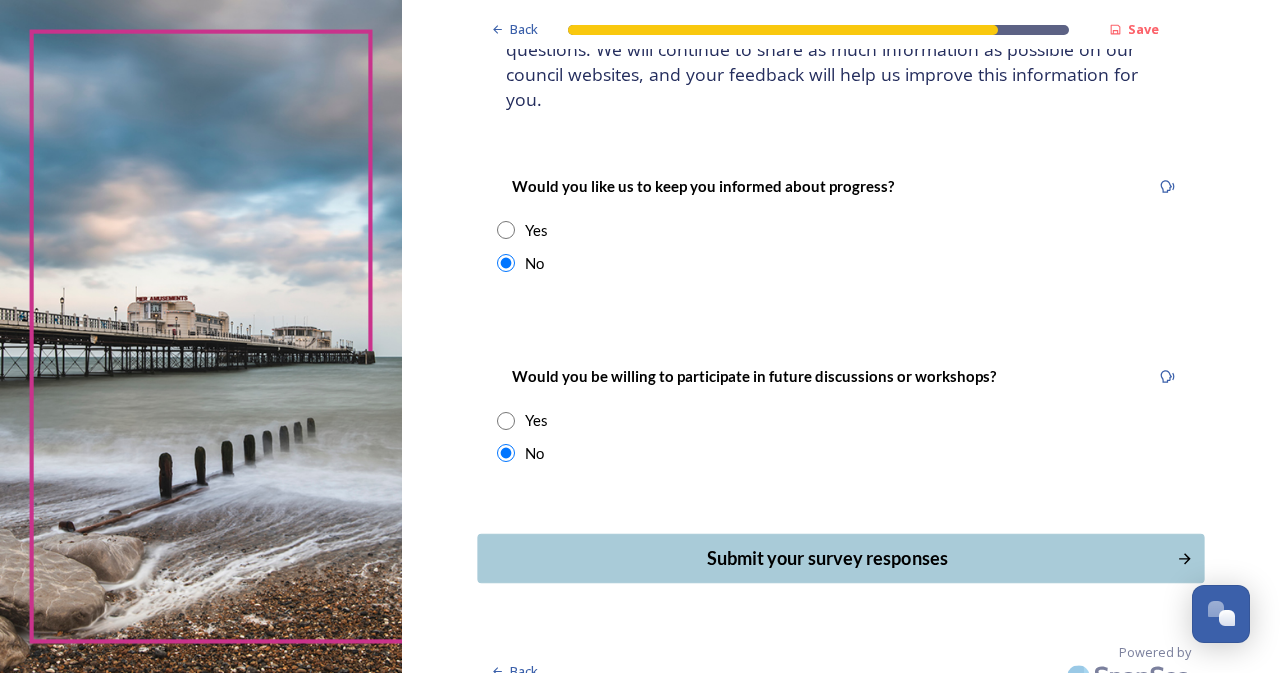 click on "Submit your survey responses" at bounding box center (827, 558) 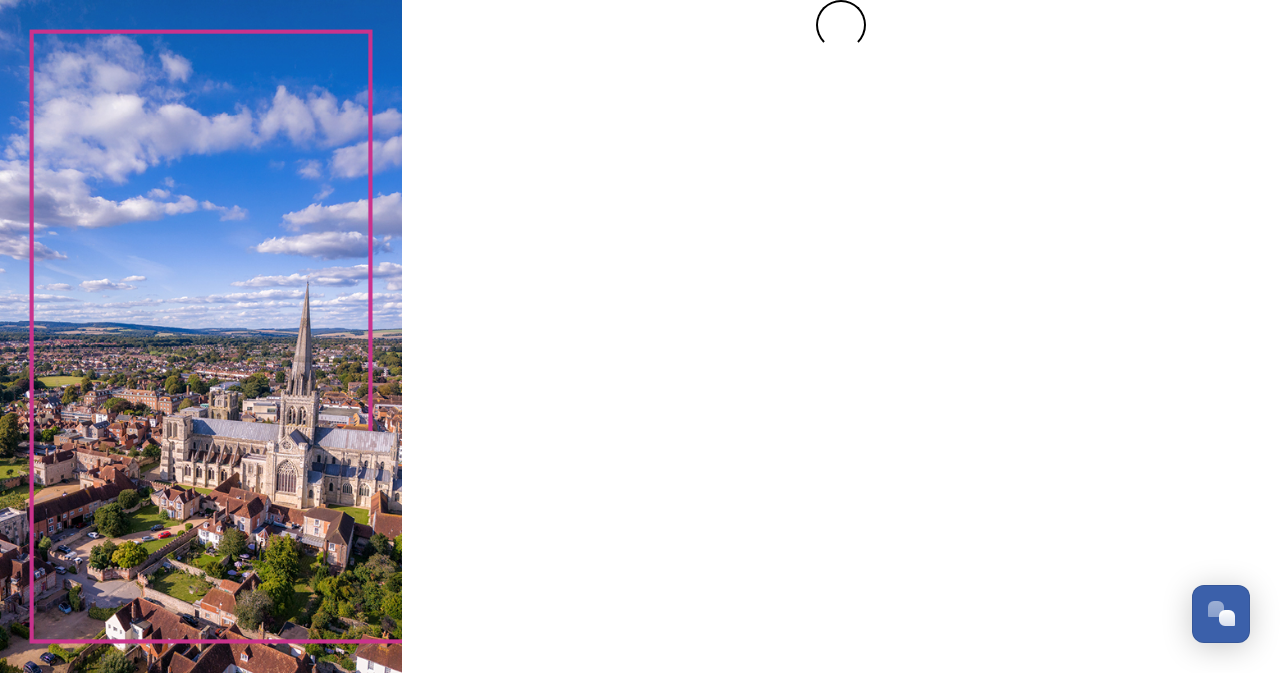 scroll, scrollTop: 0, scrollLeft: 0, axis: both 